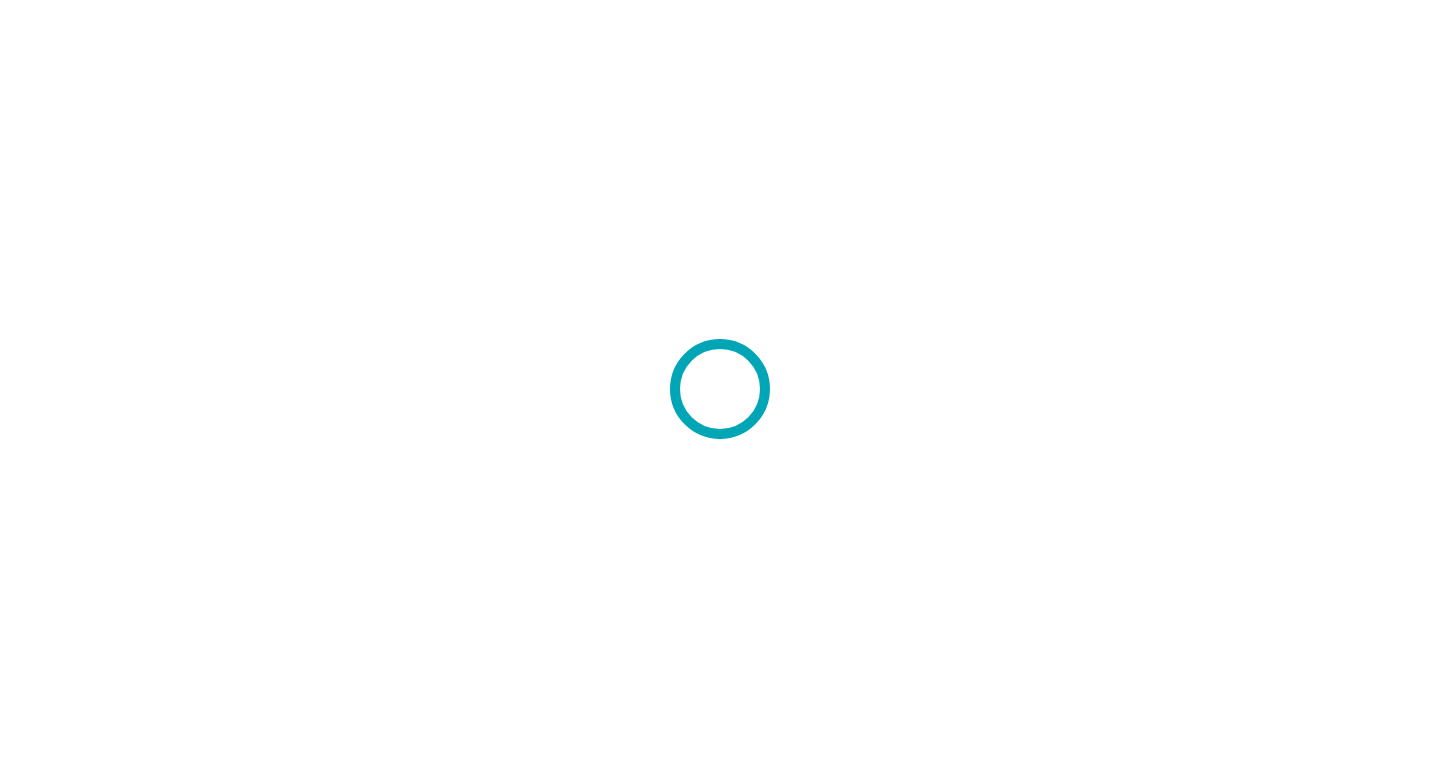 scroll, scrollTop: 0, scrollLeft: 0, axis: both 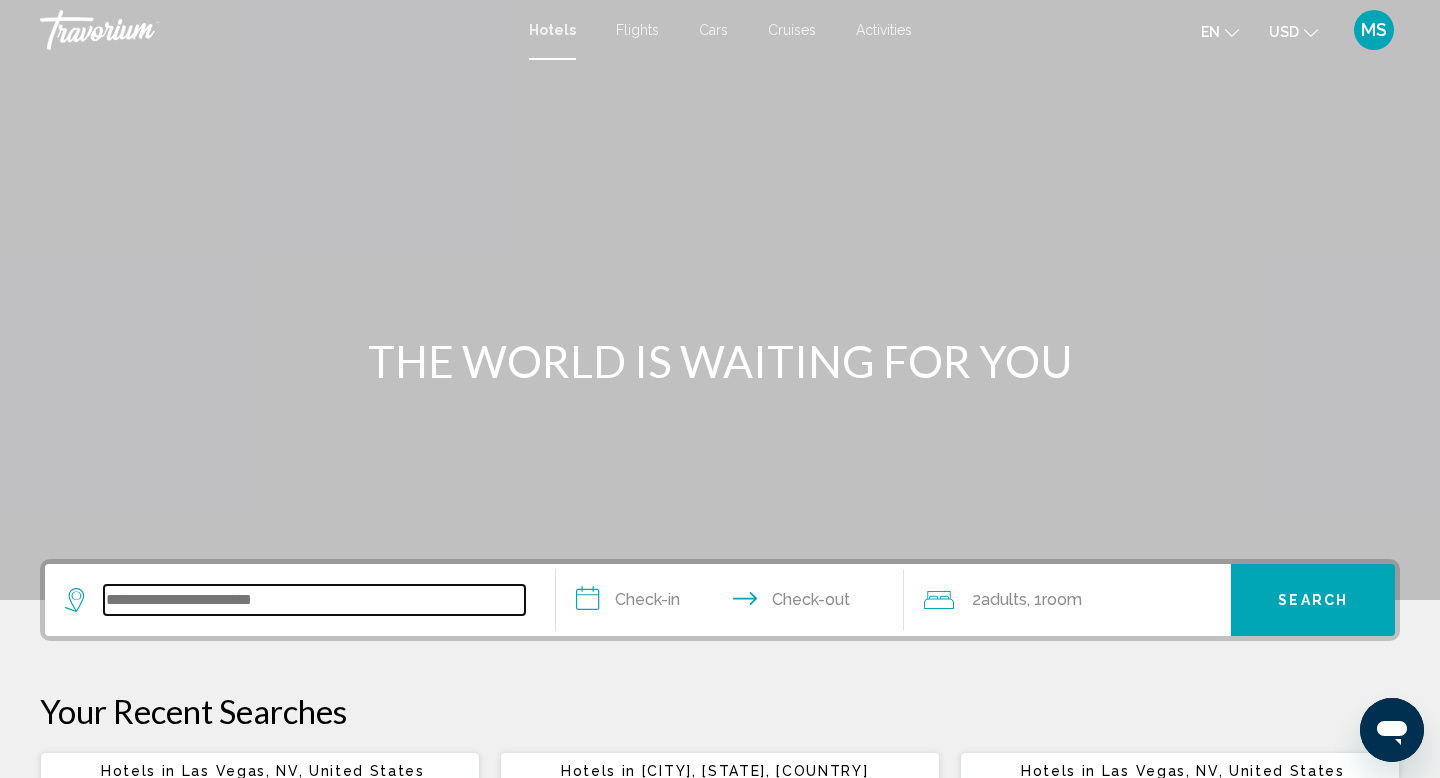 click at bounding box center (314, 600) 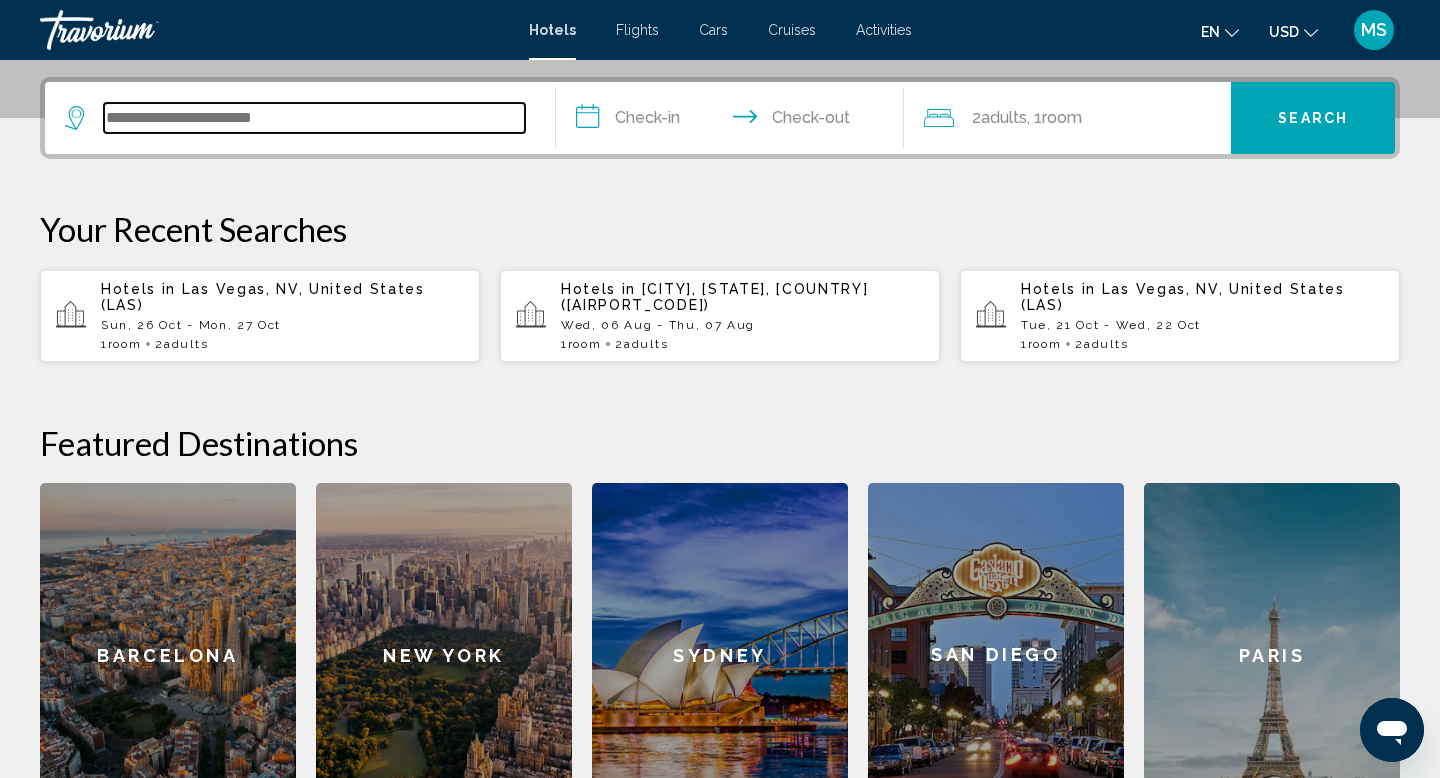 scroll, scrollTop: 494, scrollLeft: 0, axis: vertical 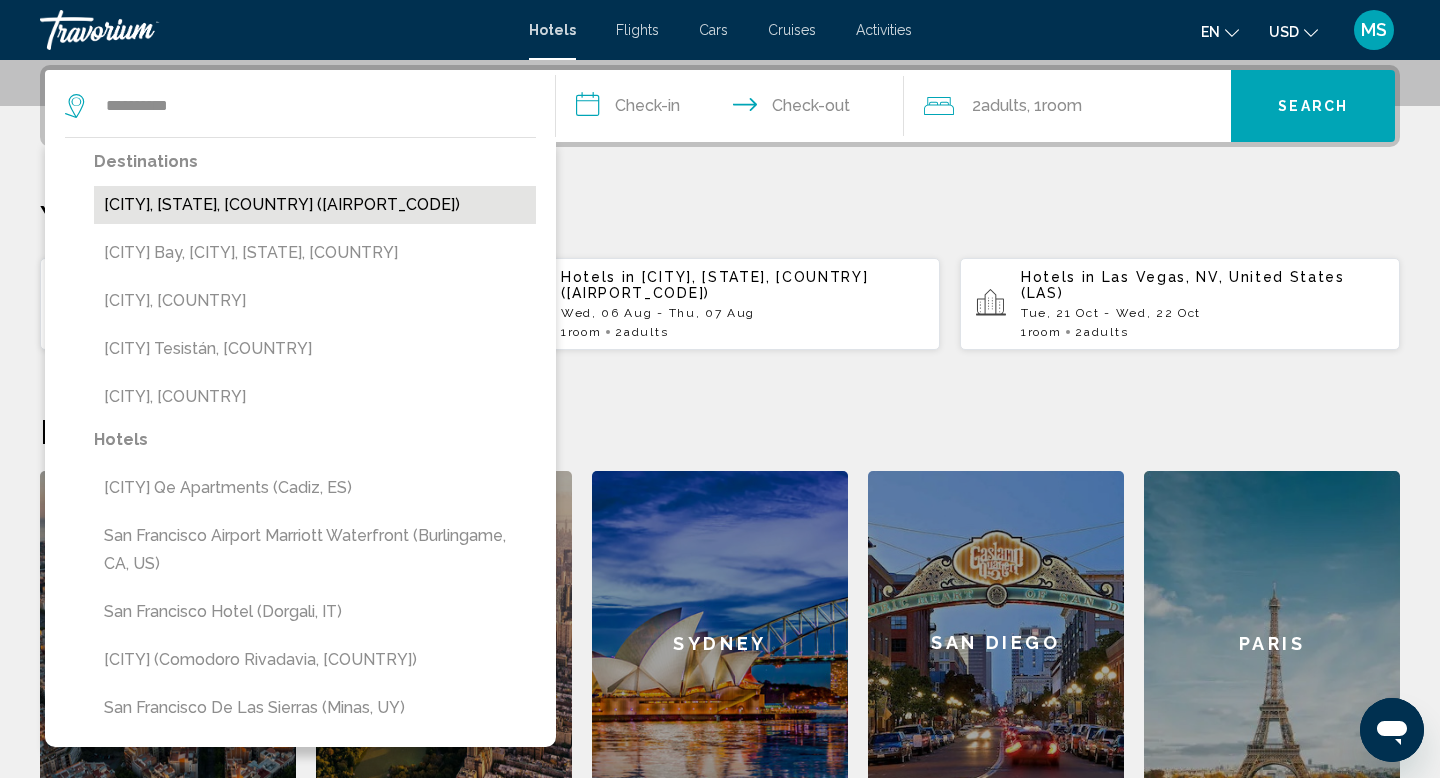 click on "[CITY], [STATE], [COUNTRY] ([AIRPORT_CODE])" at bounding box center [315, 205] 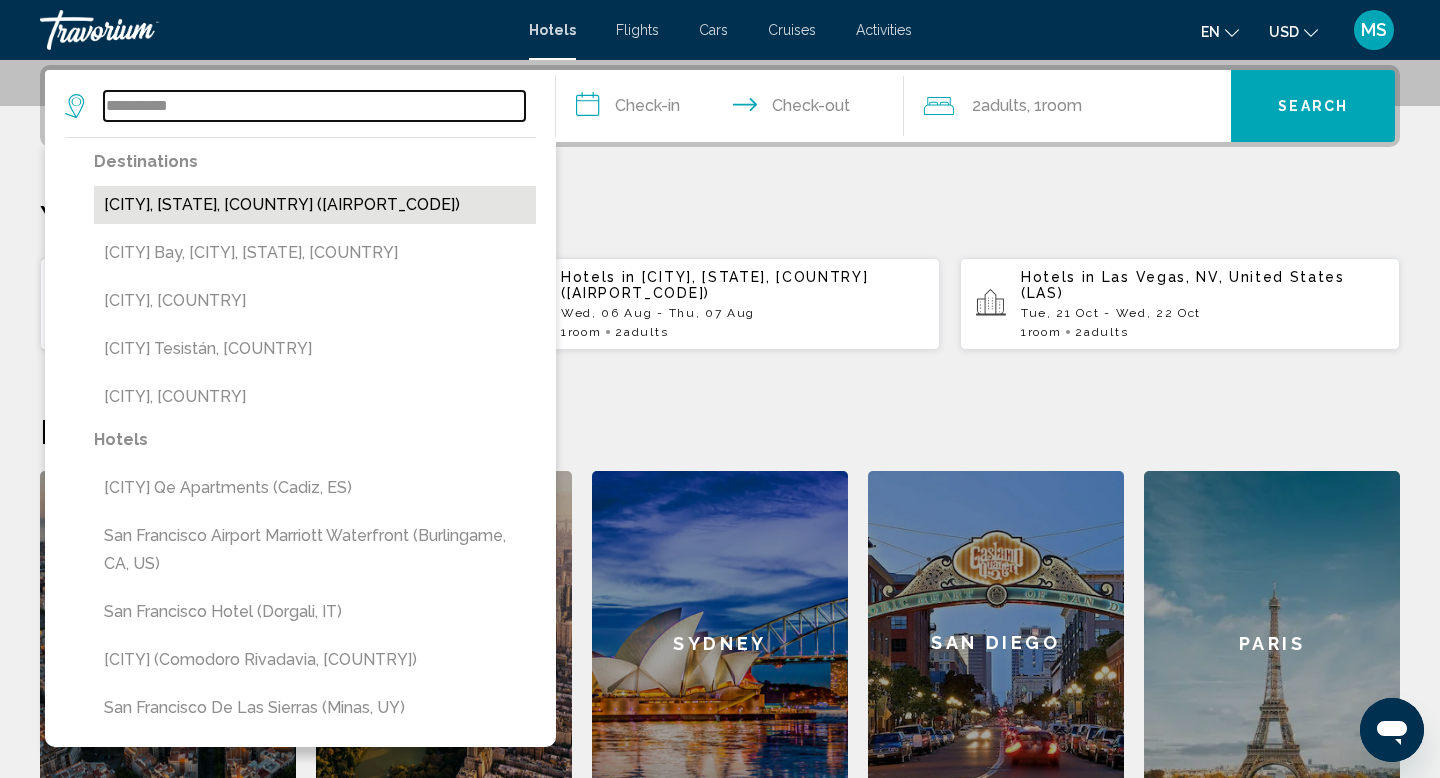 type on "**********" 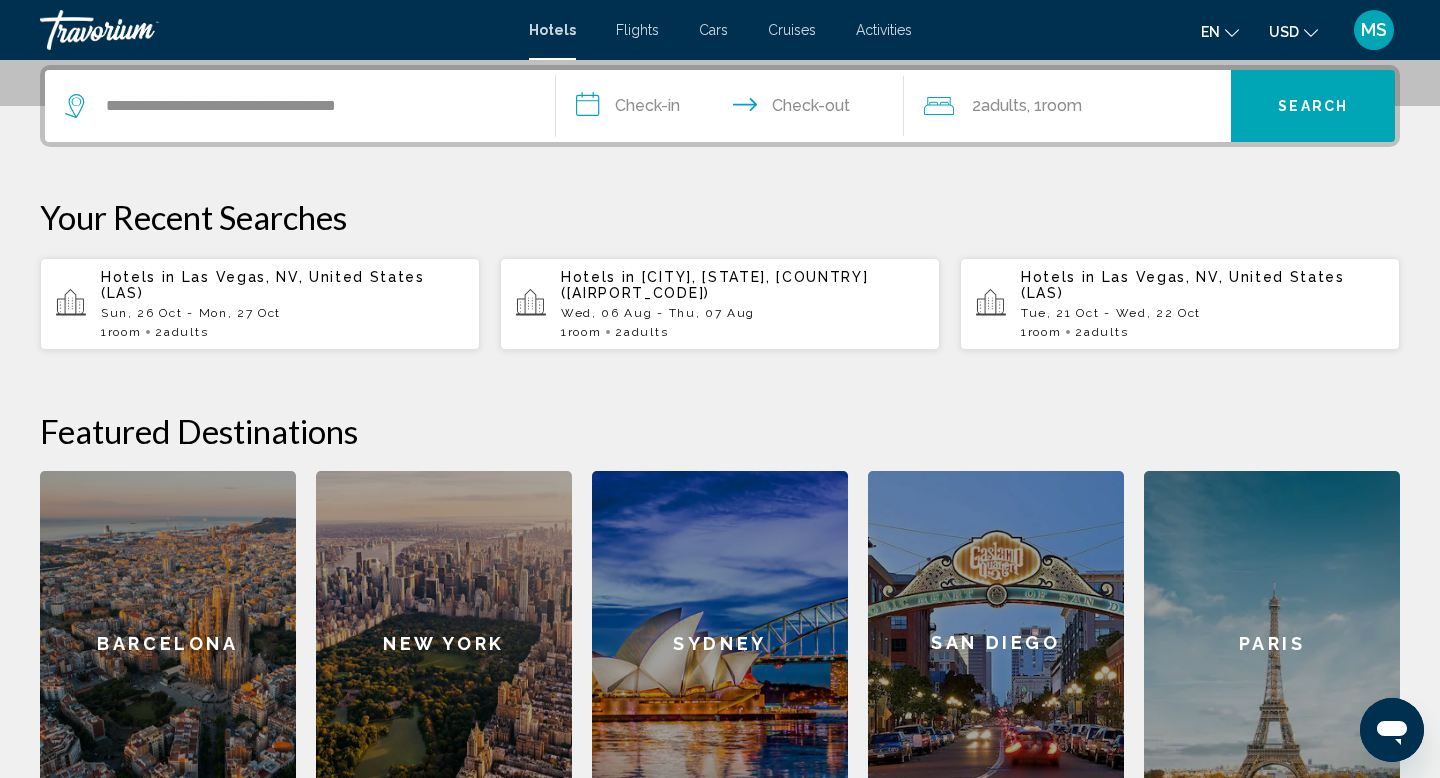 click on "**********" at bounding box center (734, 109) 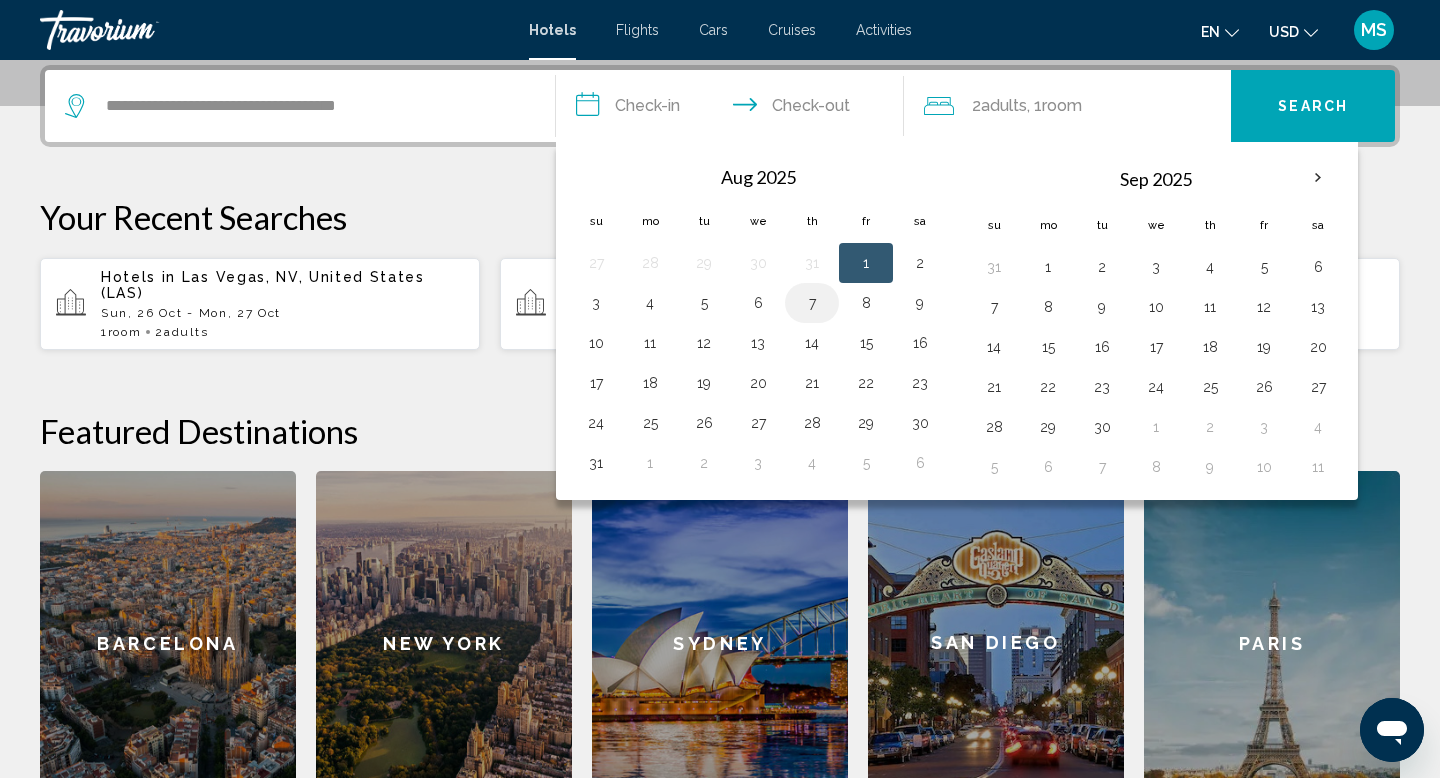 click on "7" at bounding box center [812, 303] 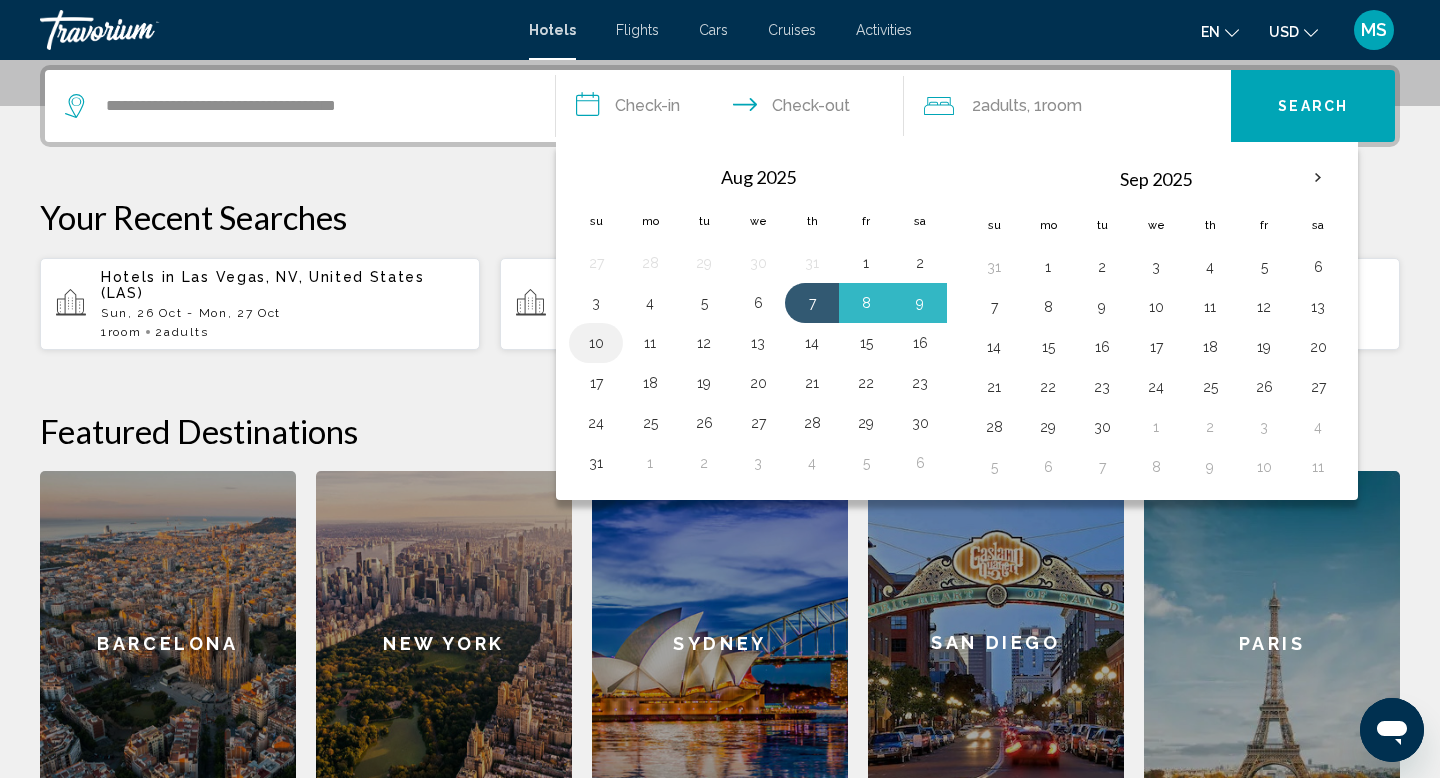 click on "10" at bounding box center (596, 343) 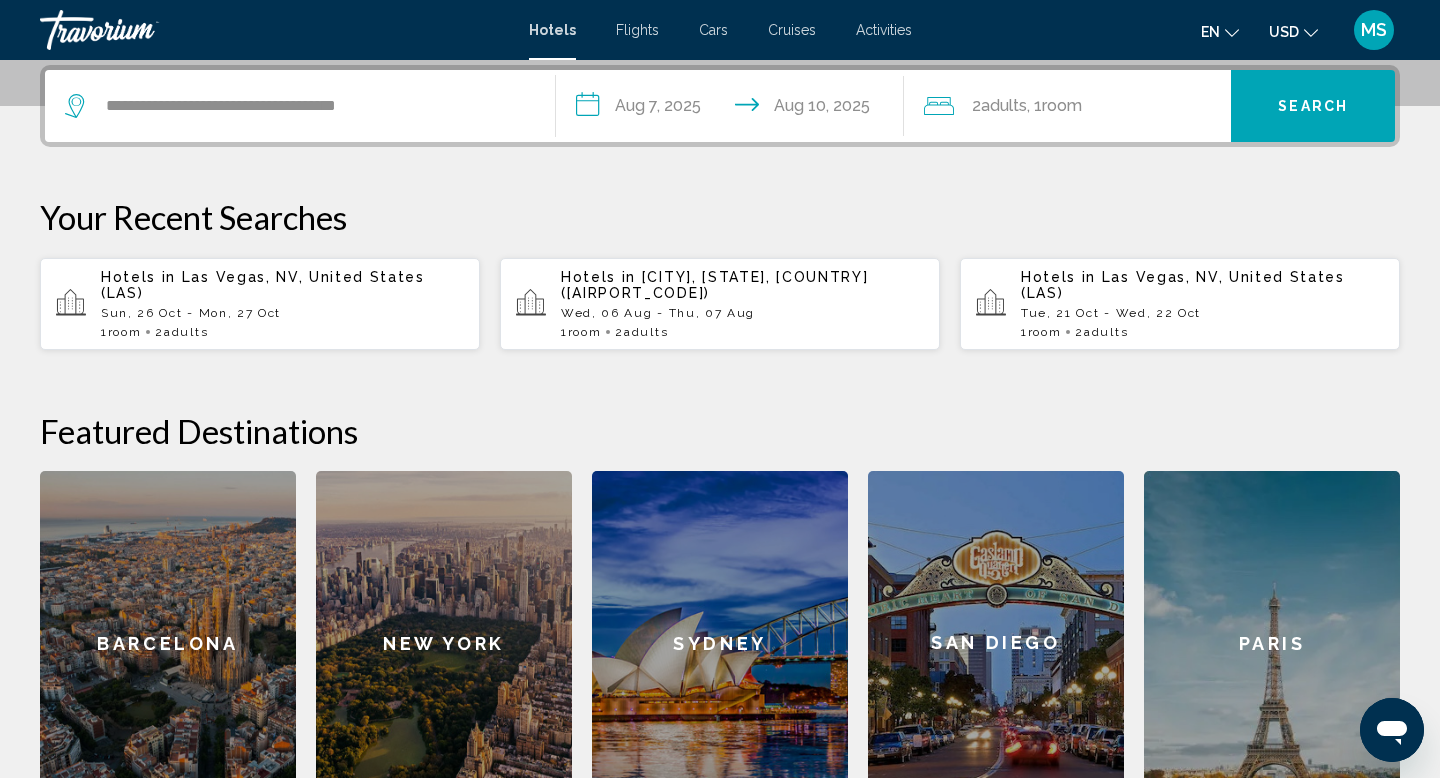 click on "2  Adult Adults , 1  Room rooms" 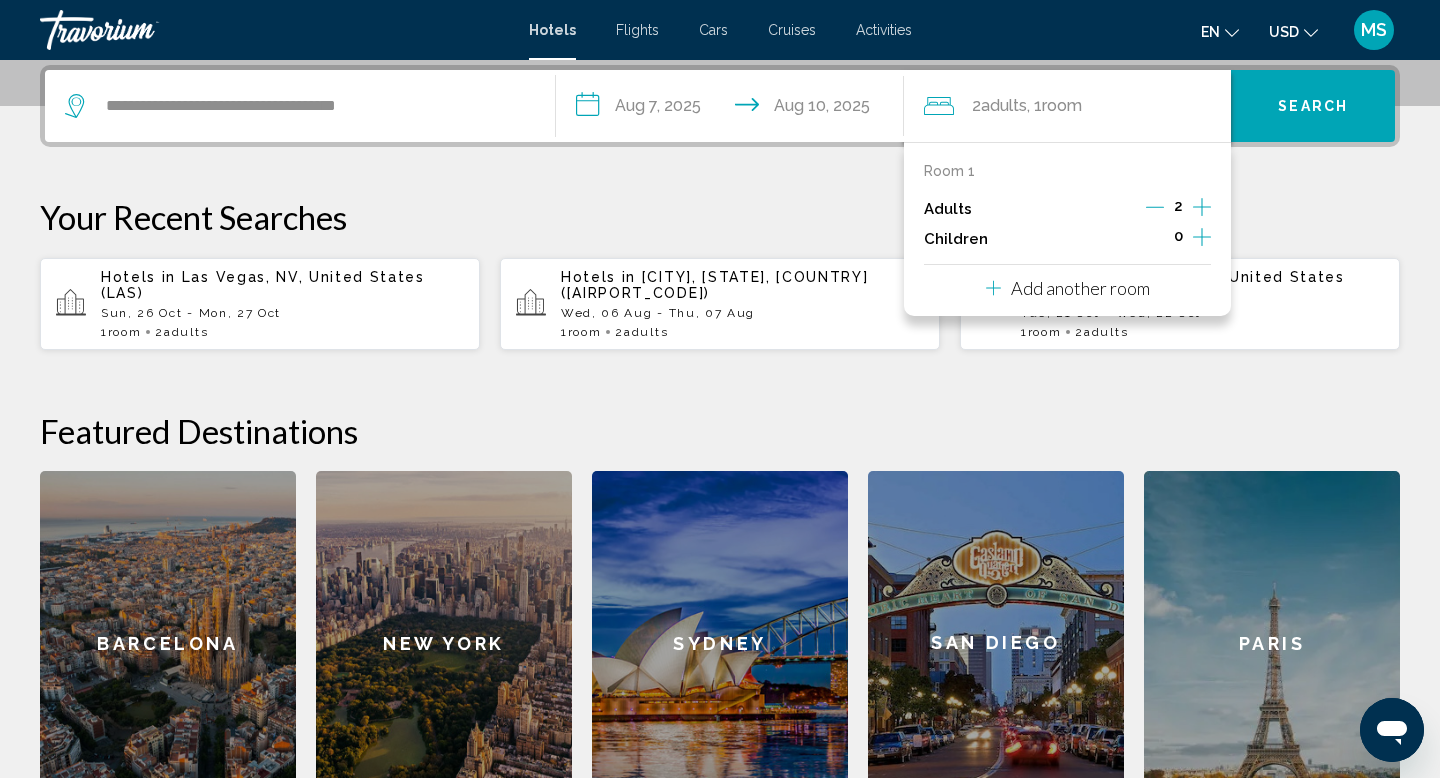 click on "Room 1 Adults
2
Children
0
Add another room" at bounding box center [1068, 229] 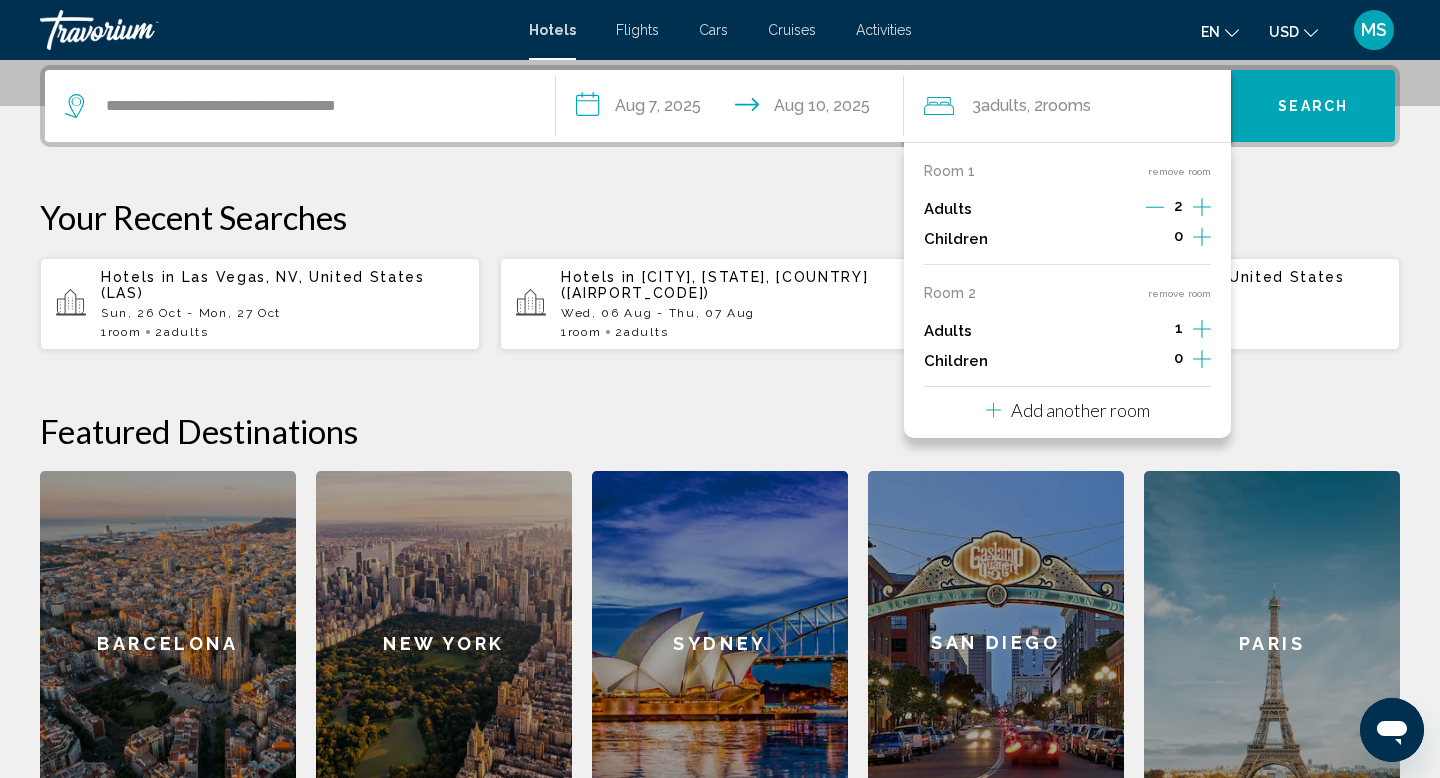 click on "Search" at bounding box center (1313, 106) 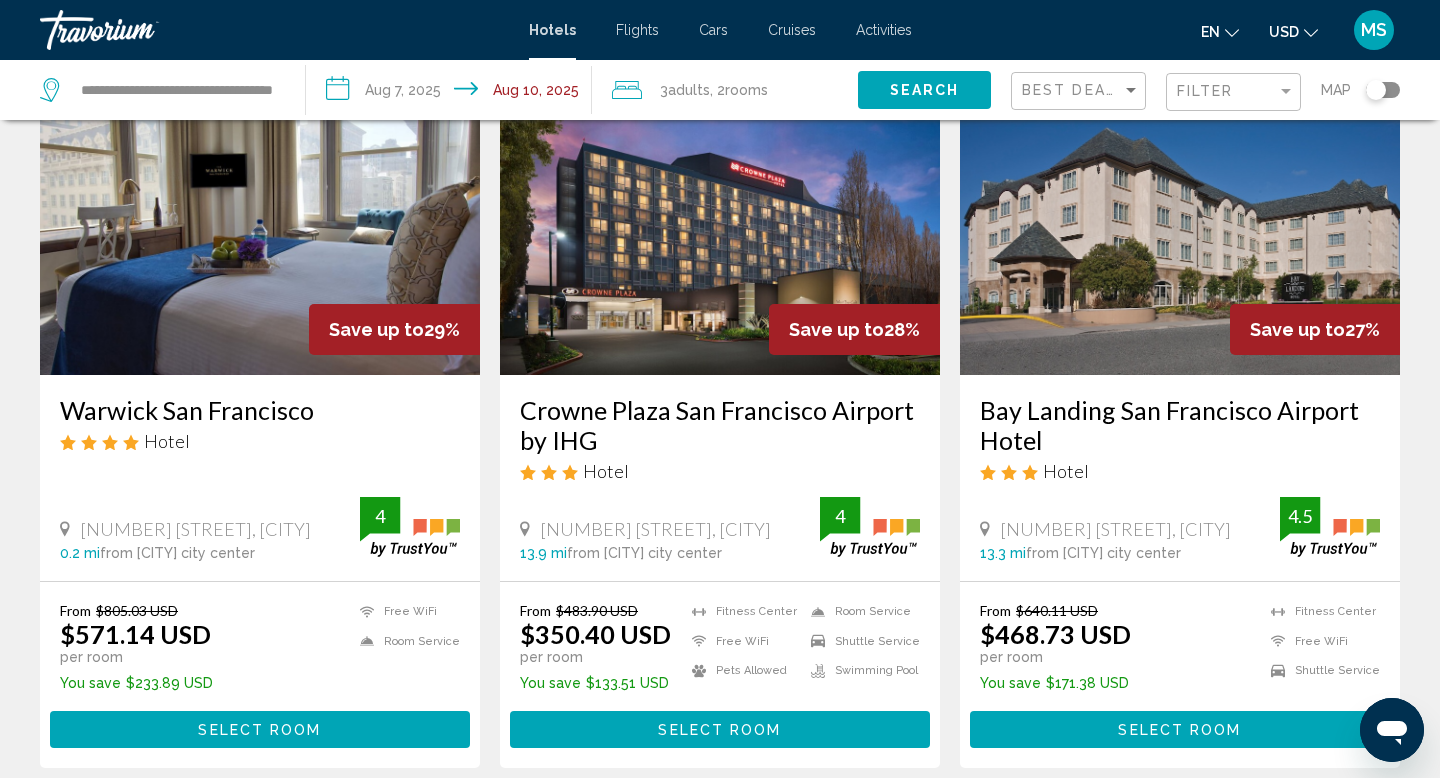 scroll, scrollTop: 2409, scrollLeft: 0, axis: vertical 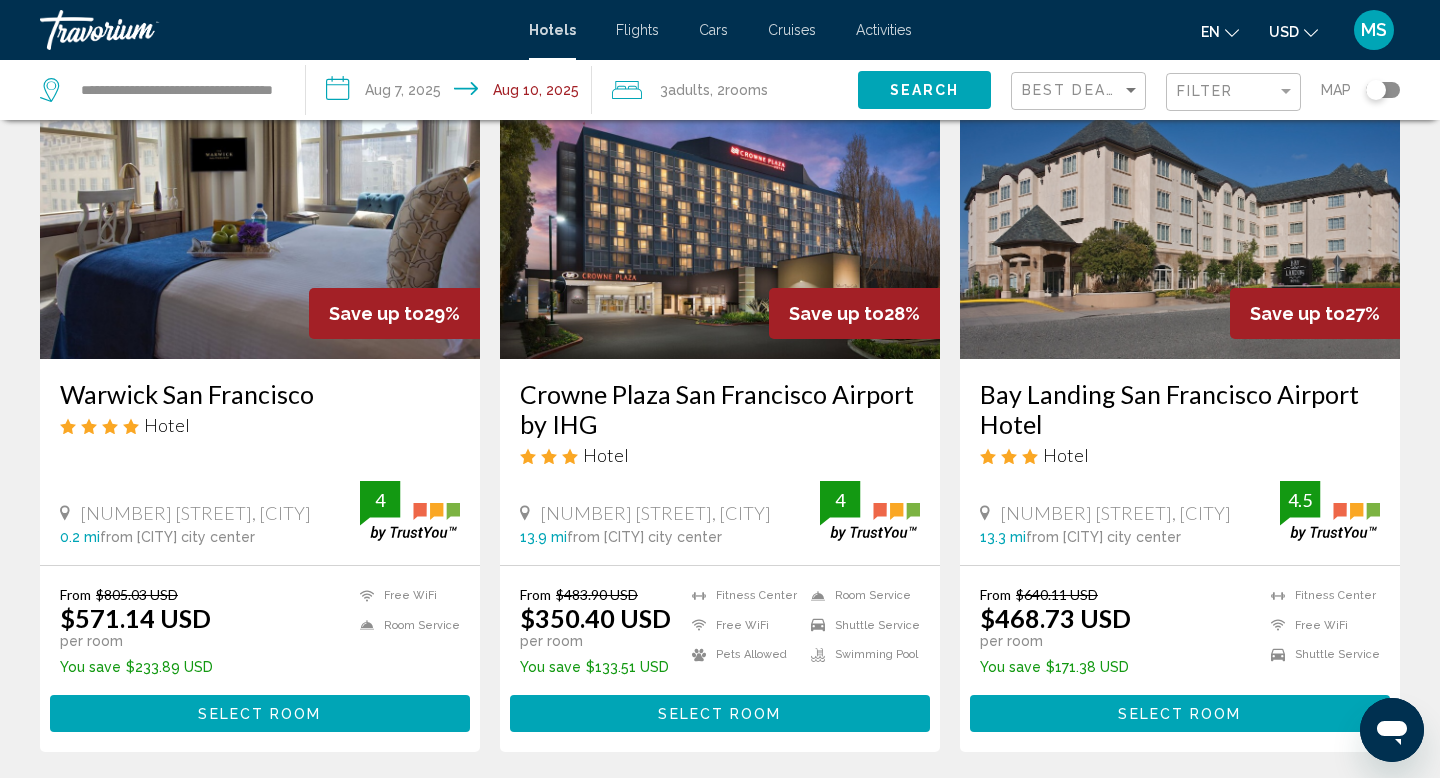 click on "Select Room" at bounding box center (260, 713) 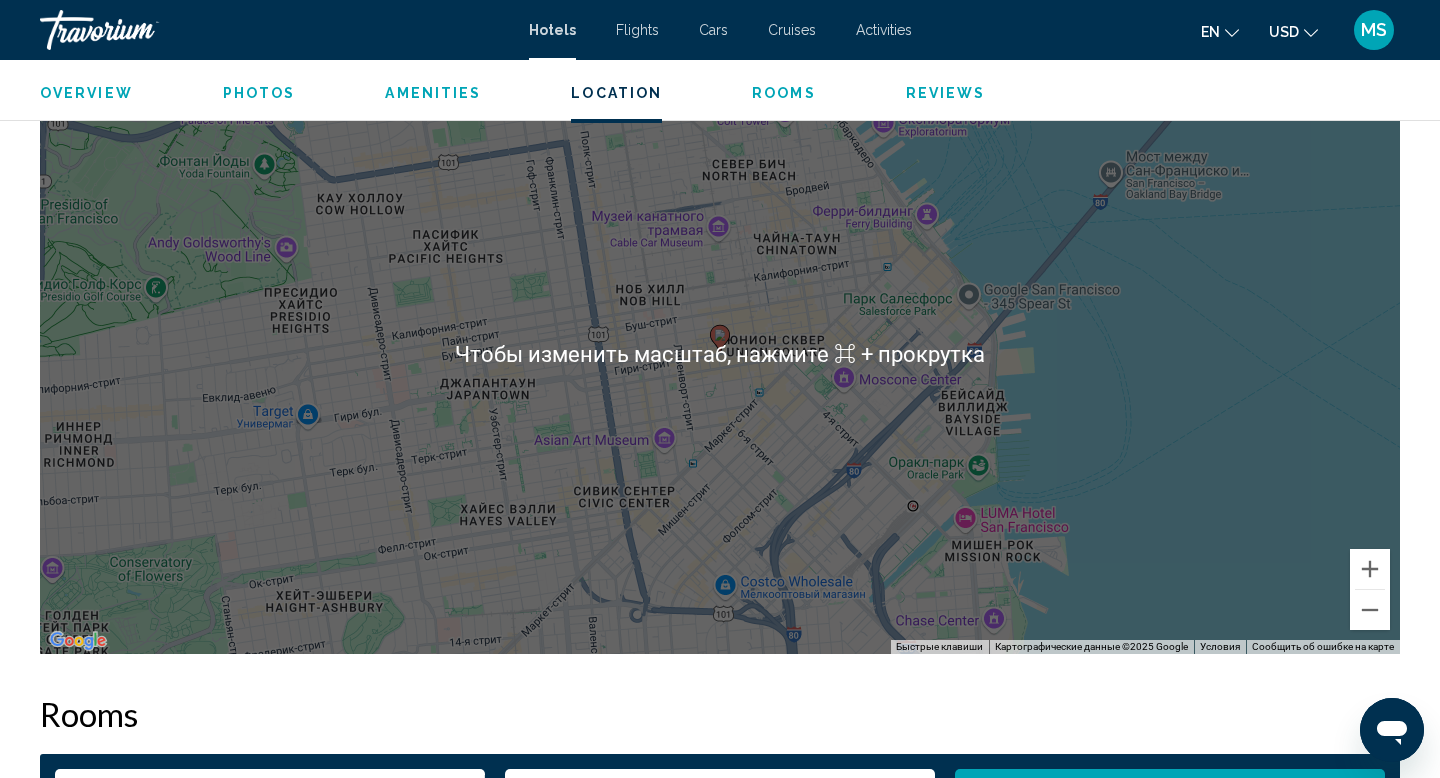 scroll, scrollTop: 1956, scrollLeft: 0, axis: vertical 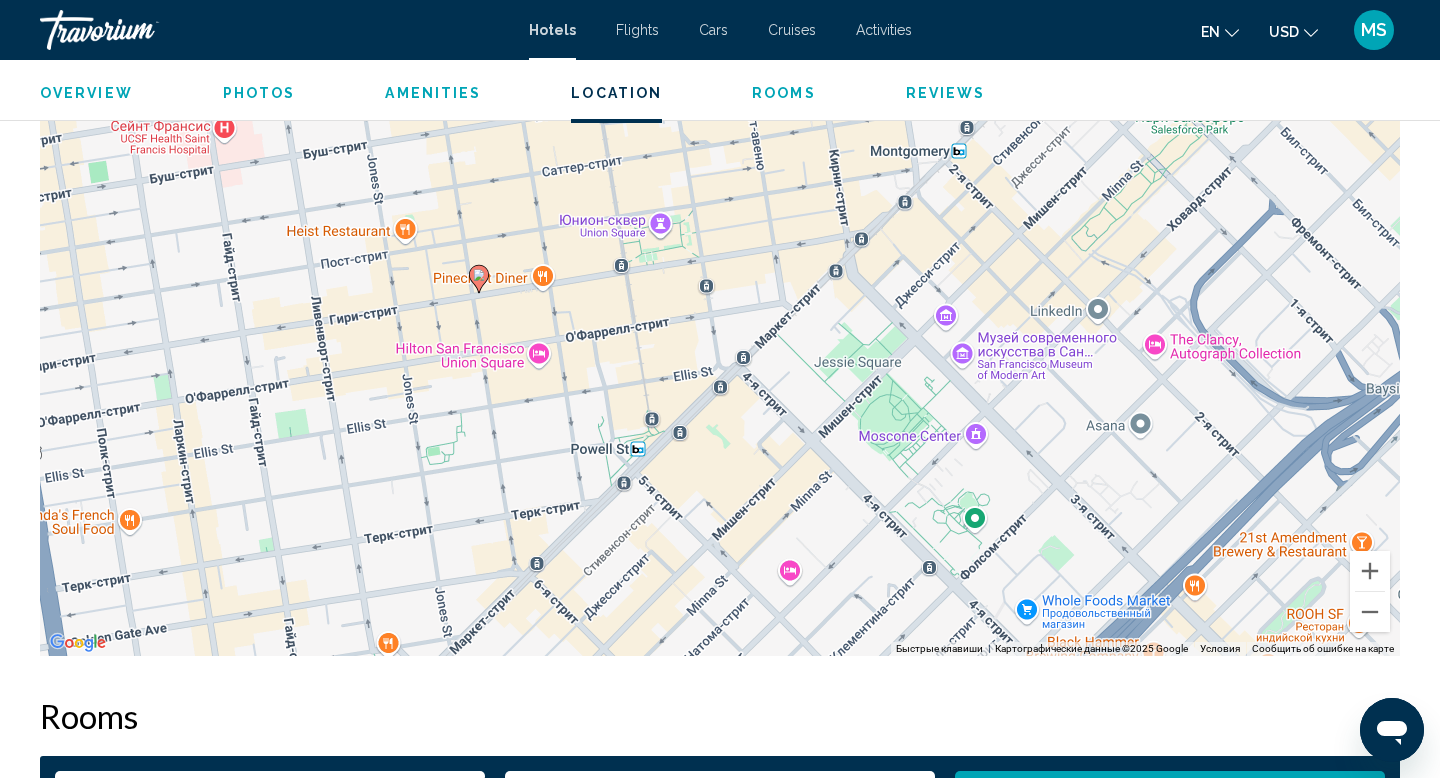 drag, startPoint x: 721, startPoint y: 476, endPoint x: 483, endPoint y: 777, distance: 383.72516 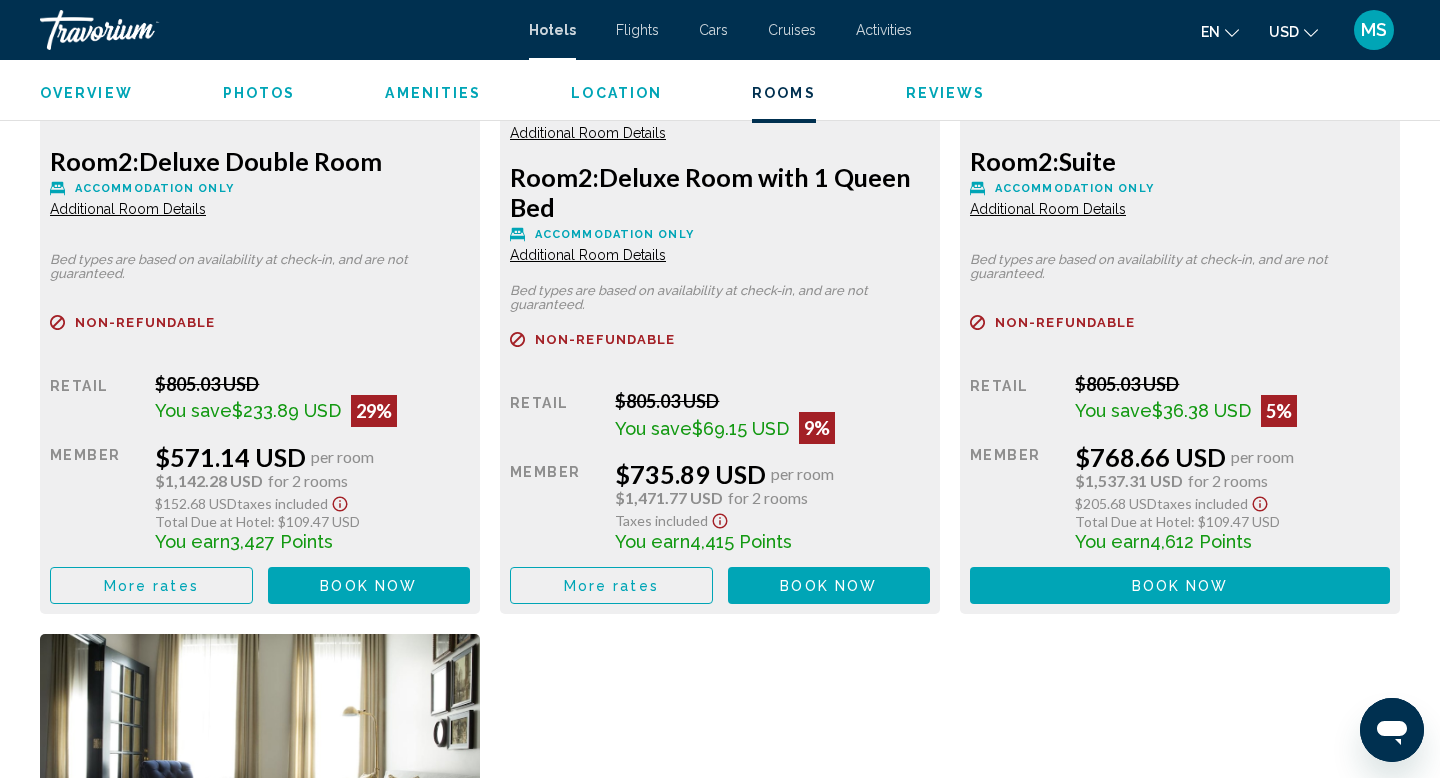 scroll, scrollTop: 3042, scrollLeft: 0, axis: vertical 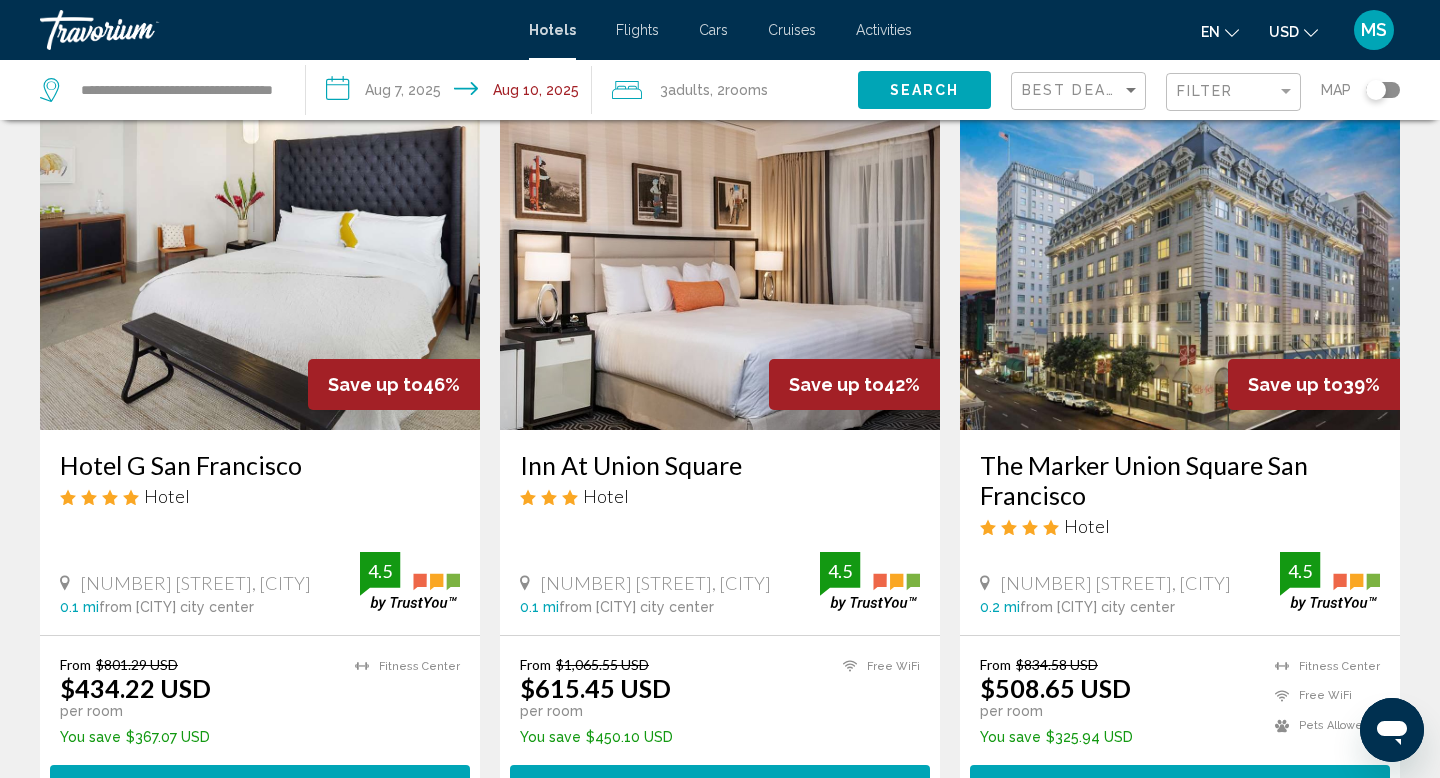 click at bounding box center (260, 270) 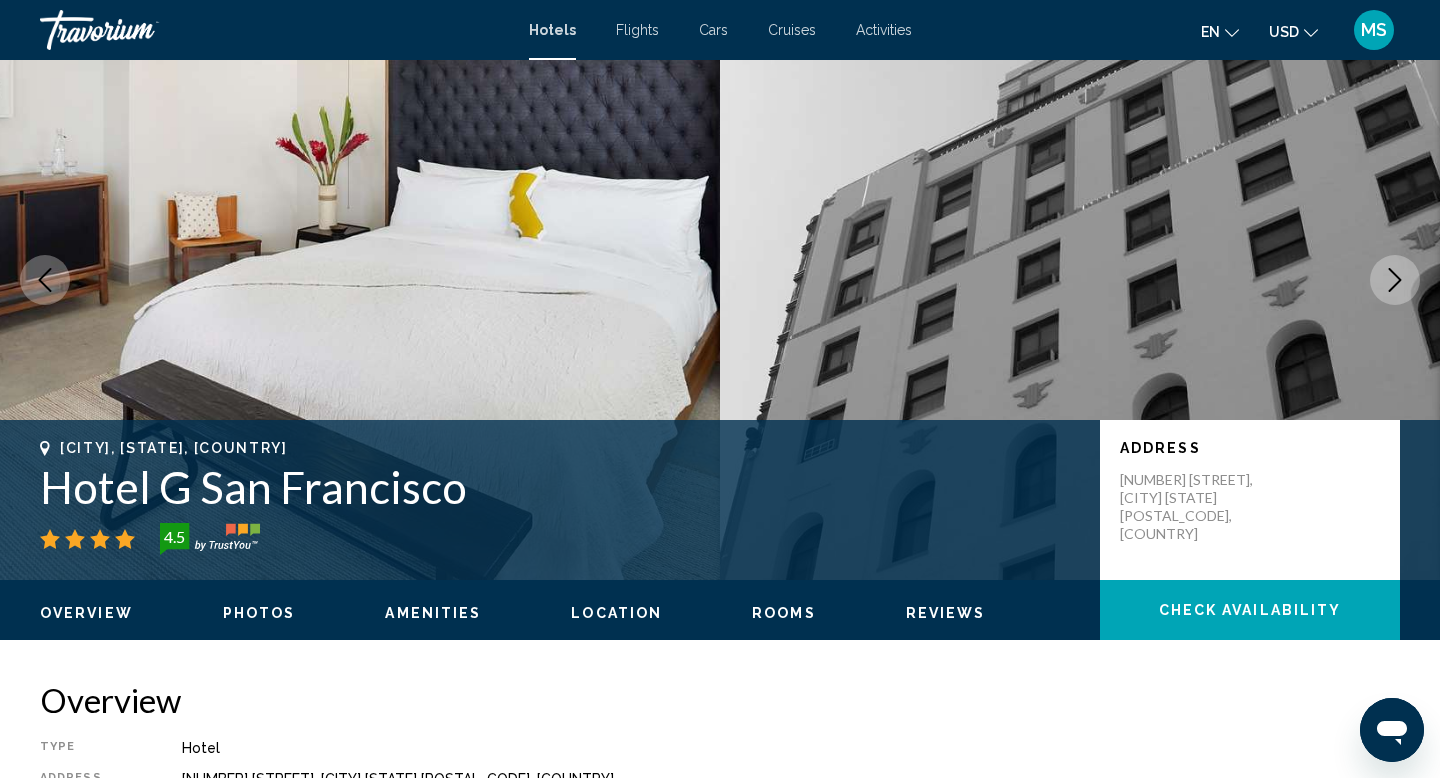scroll, scrollTop: 0, scrollLeft: 0, axis: both 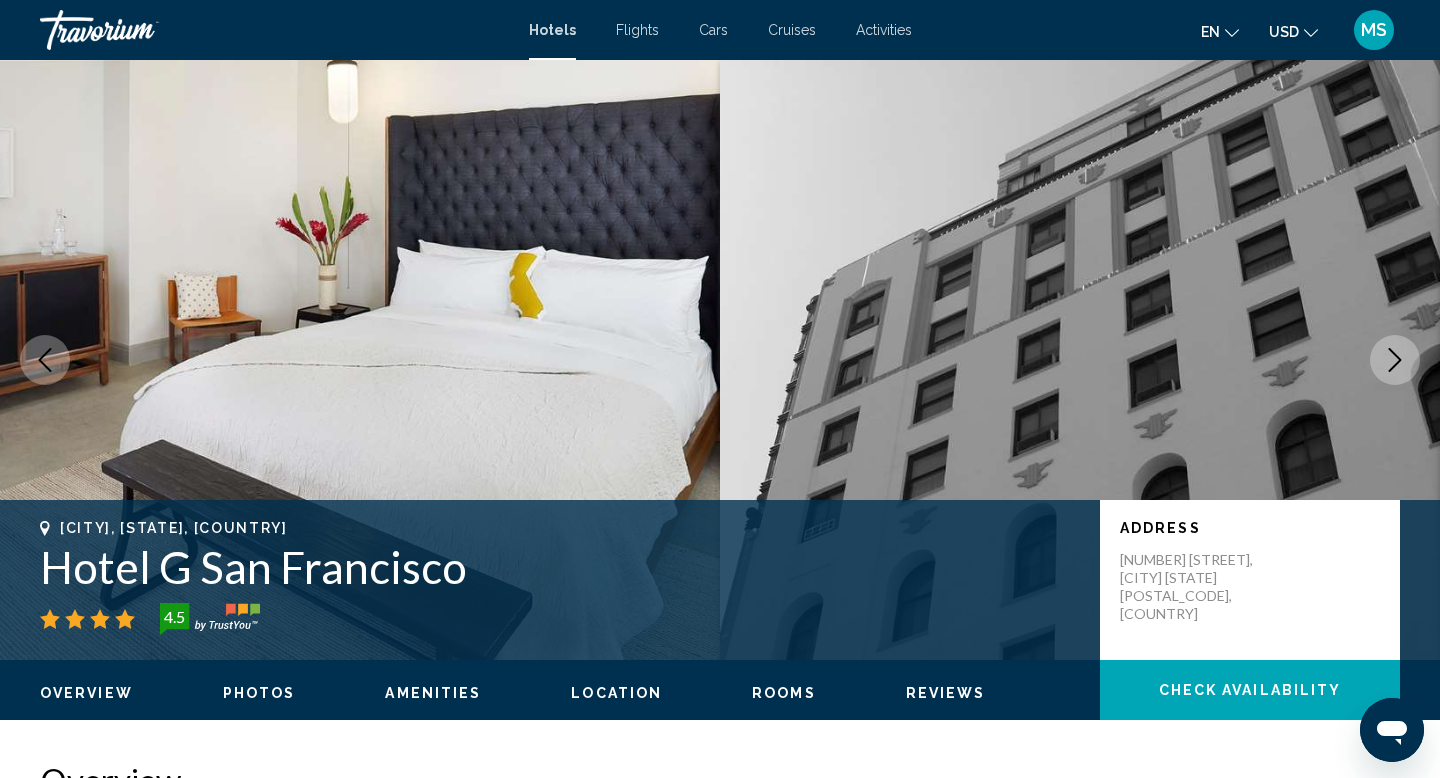 click 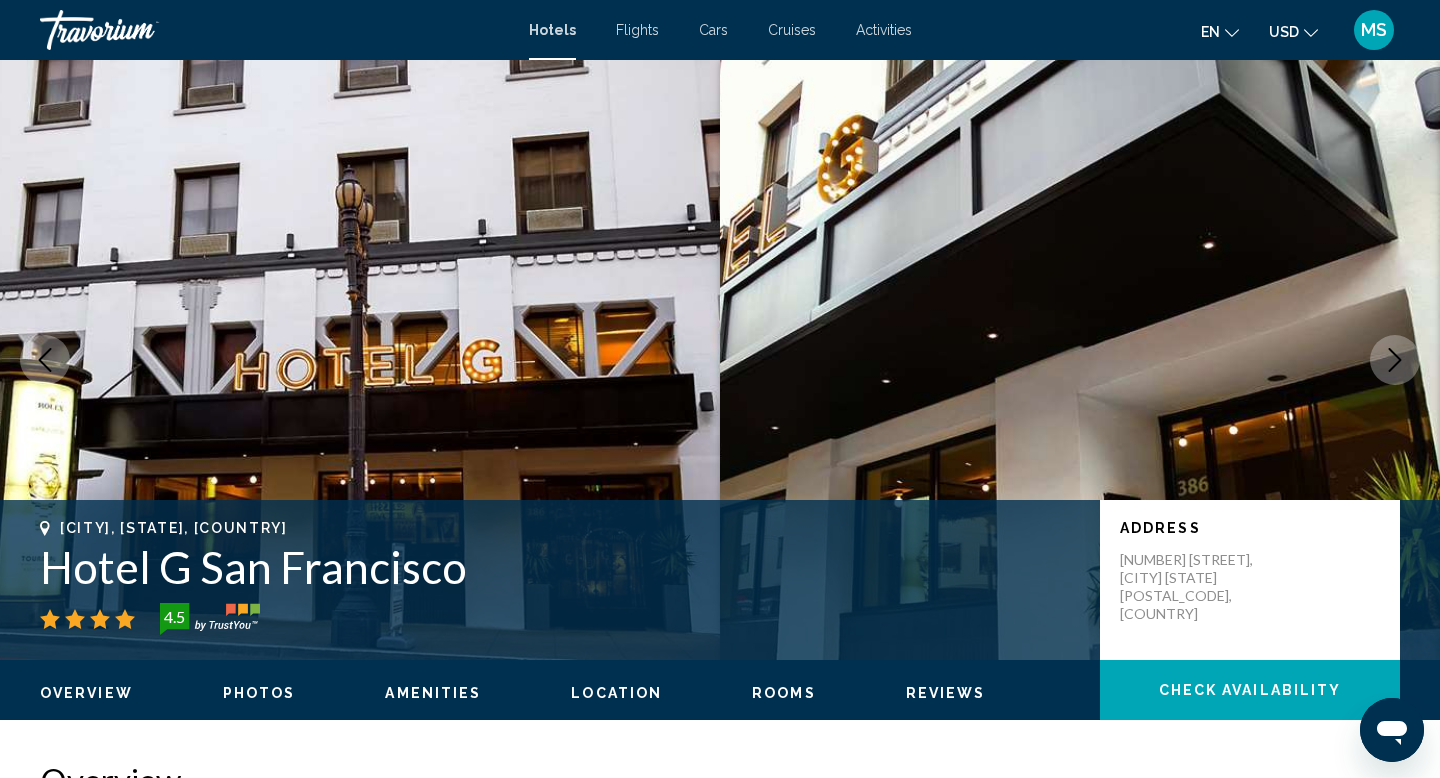 click at bounding box center [1395, 360] 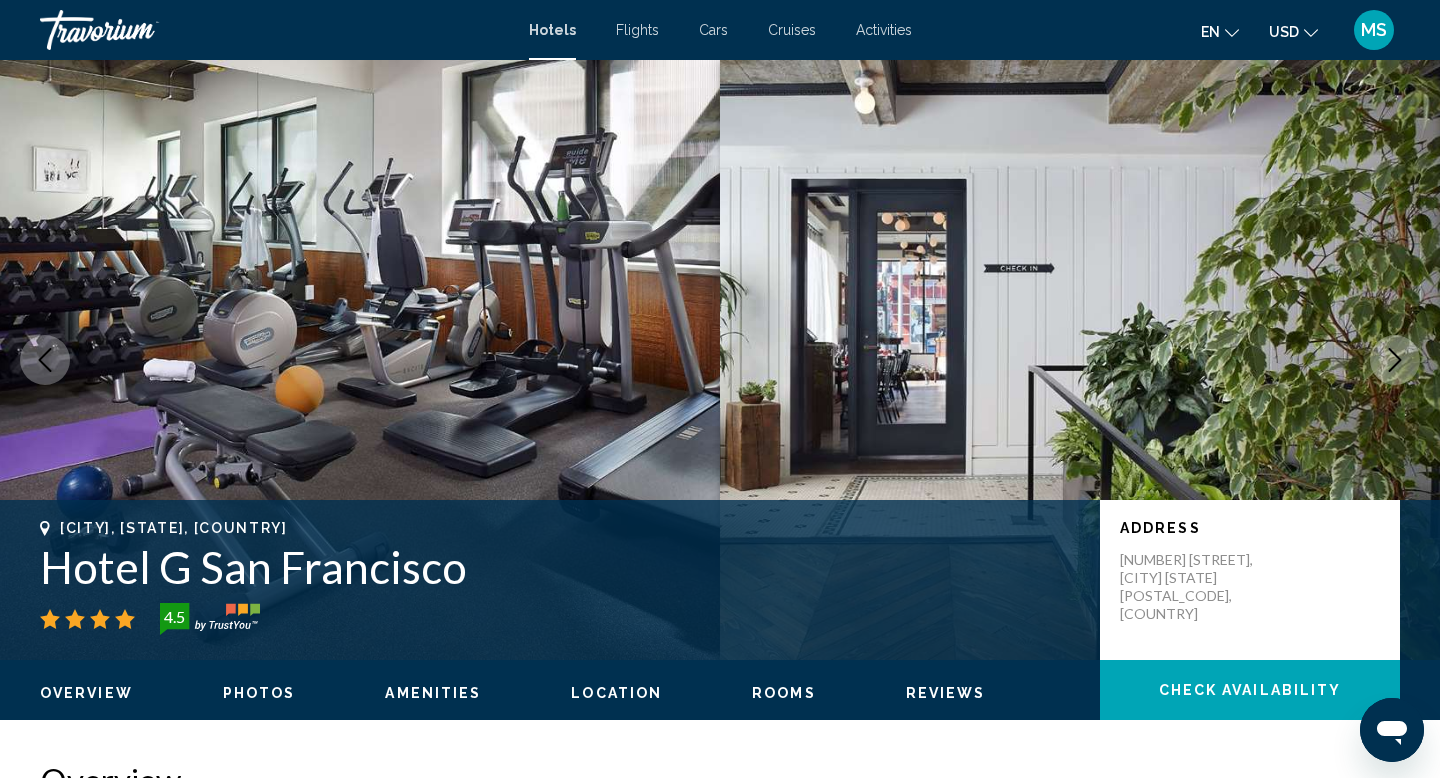 click at bounding box center (1395, 360) 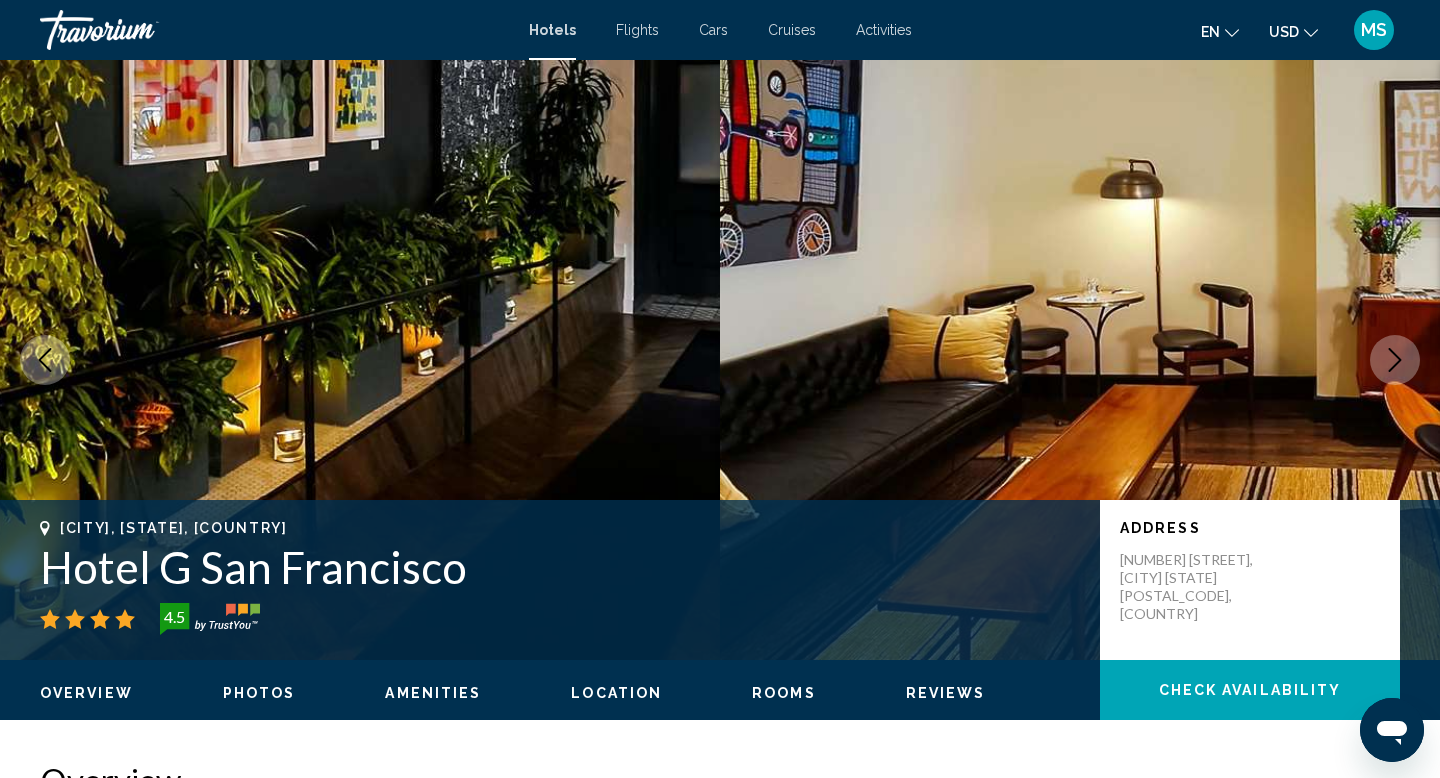 click at bounding box center (1395, 360) 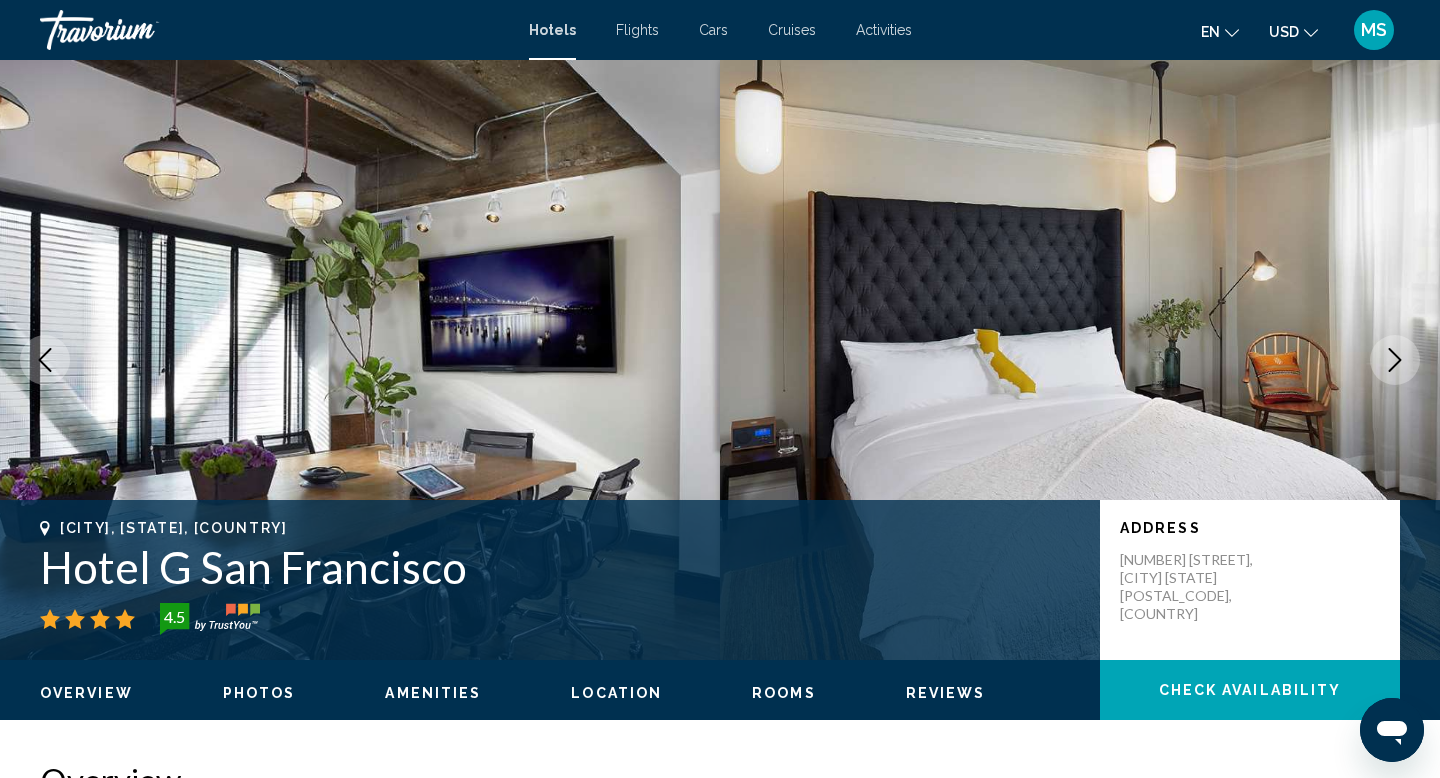 click at bounding box center (1395, 360) 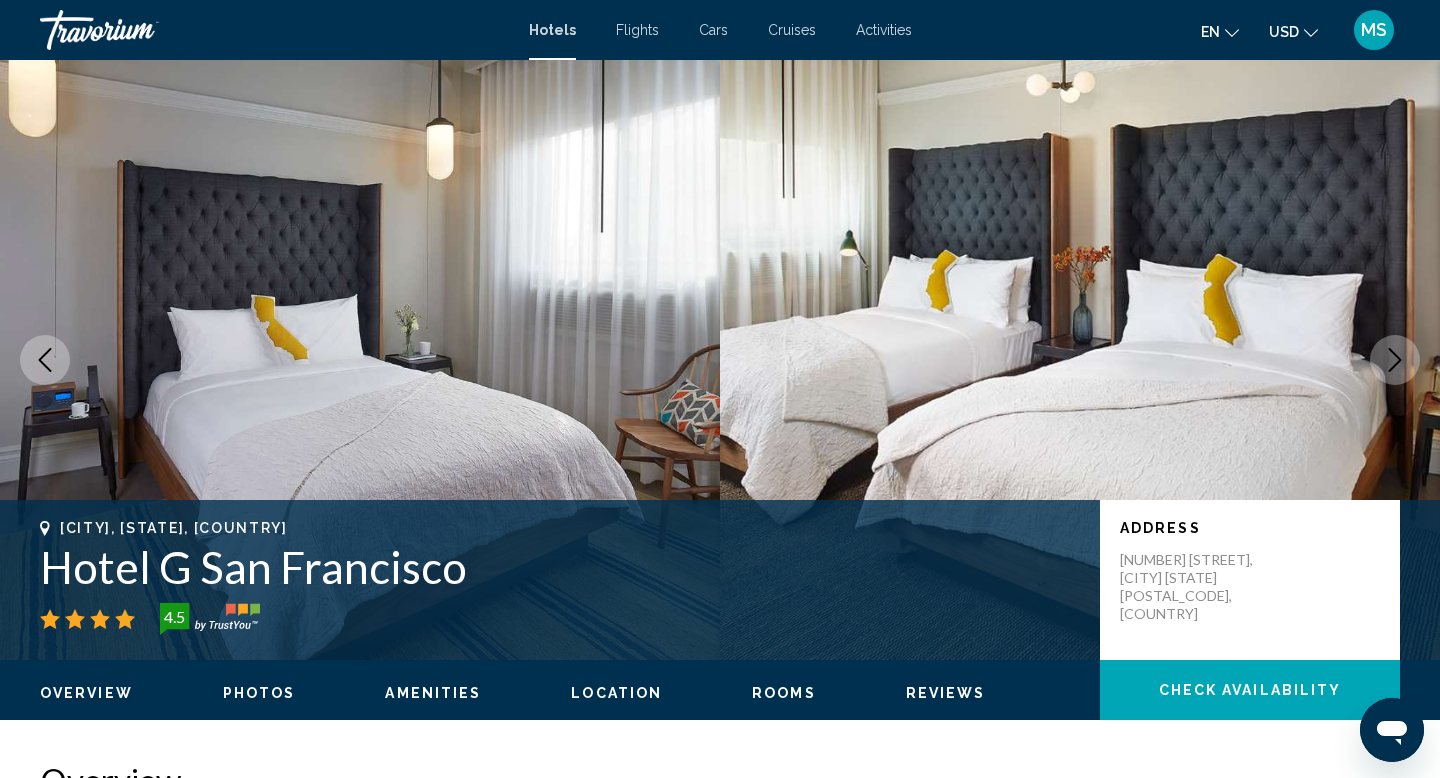 click at bounding box center [1395, 360] 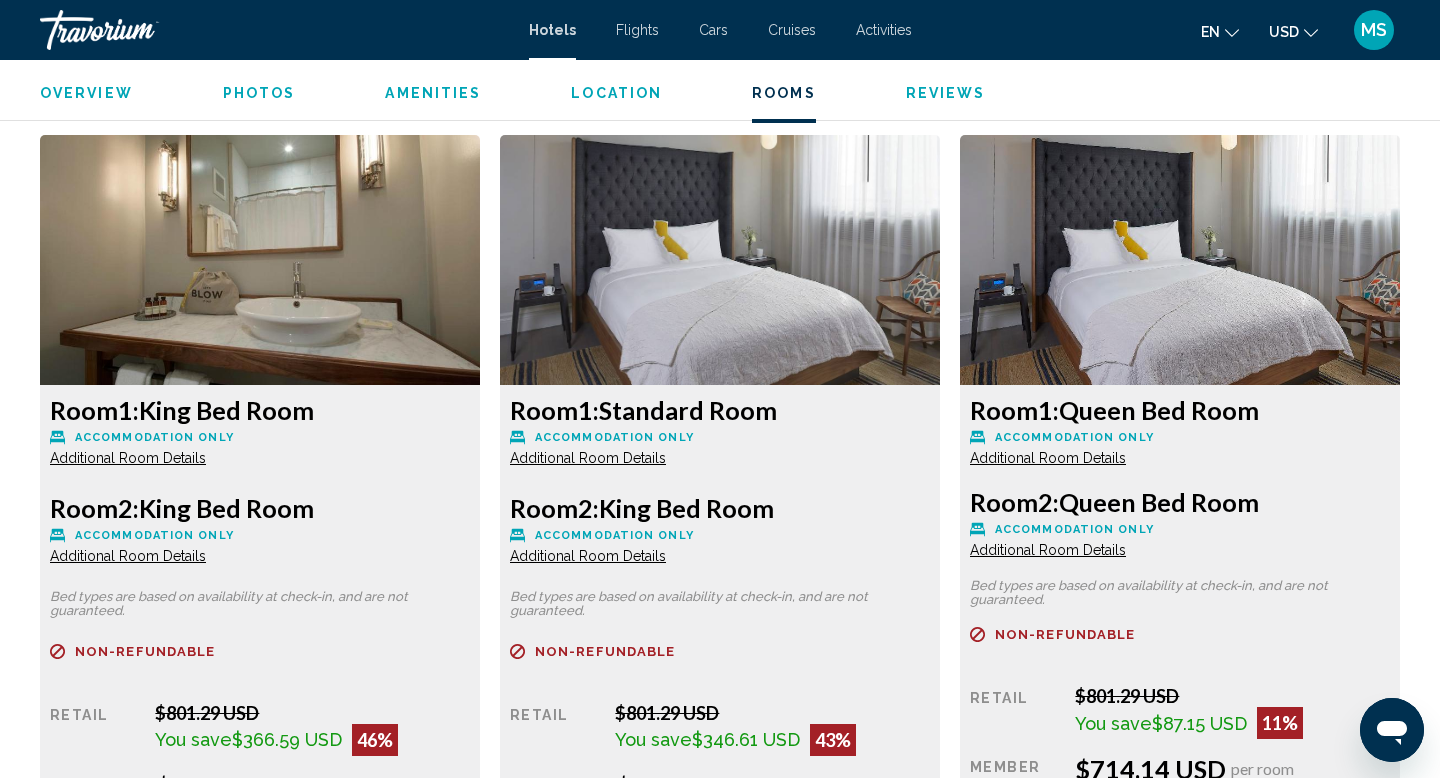 scroll, scrollTop: 2636, scrollLeft: 0, axis: vertical 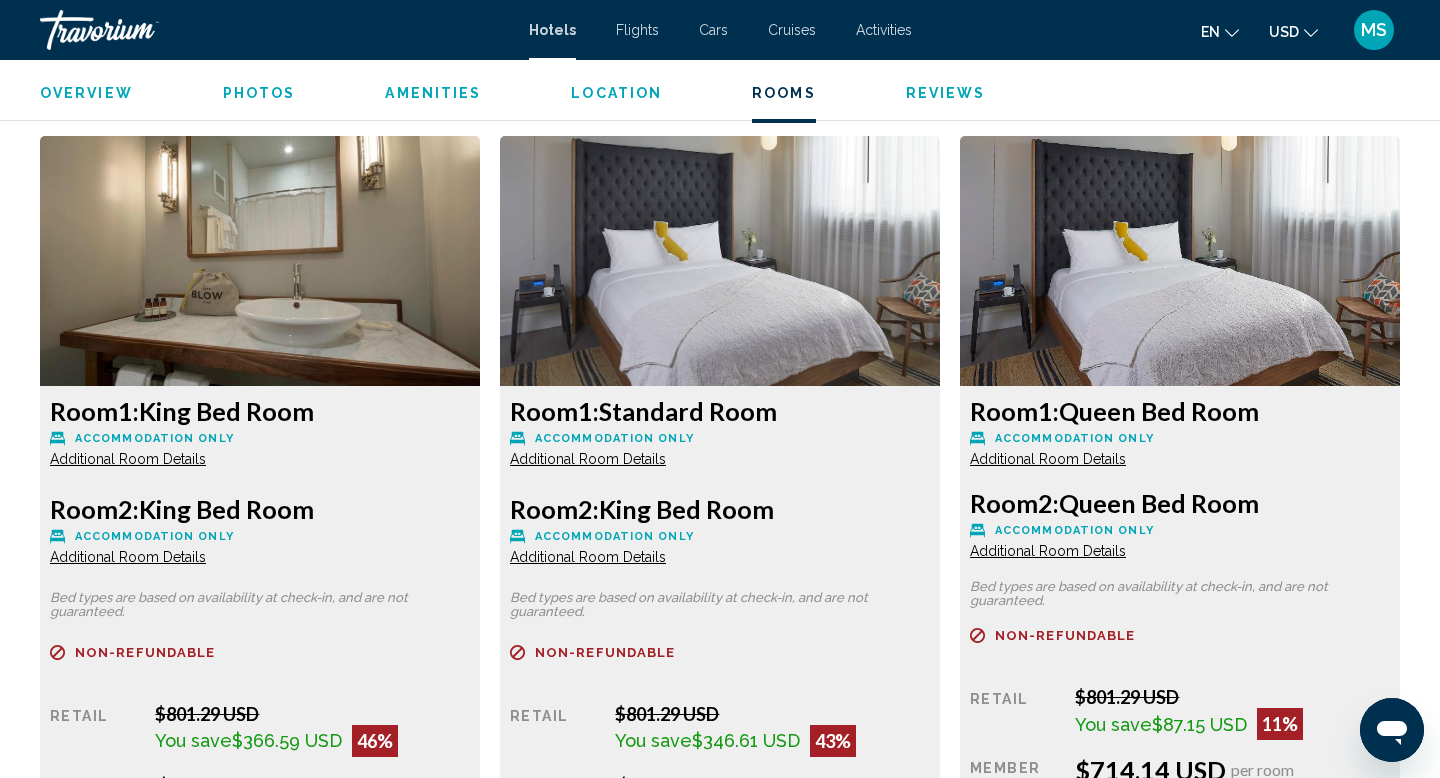 click on "Additional Room Details" at bounding box center [128, 459] 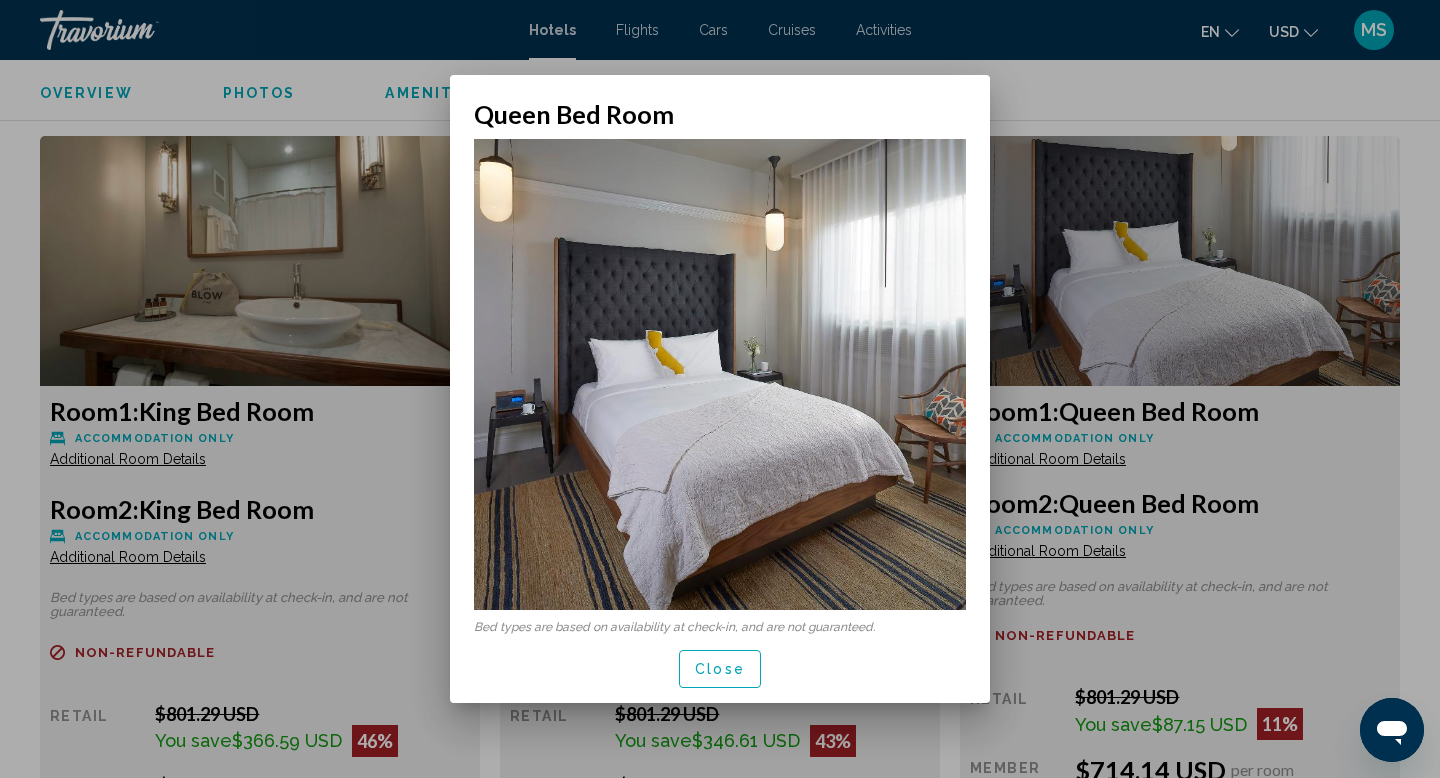 click at bounding box center (720, 389) 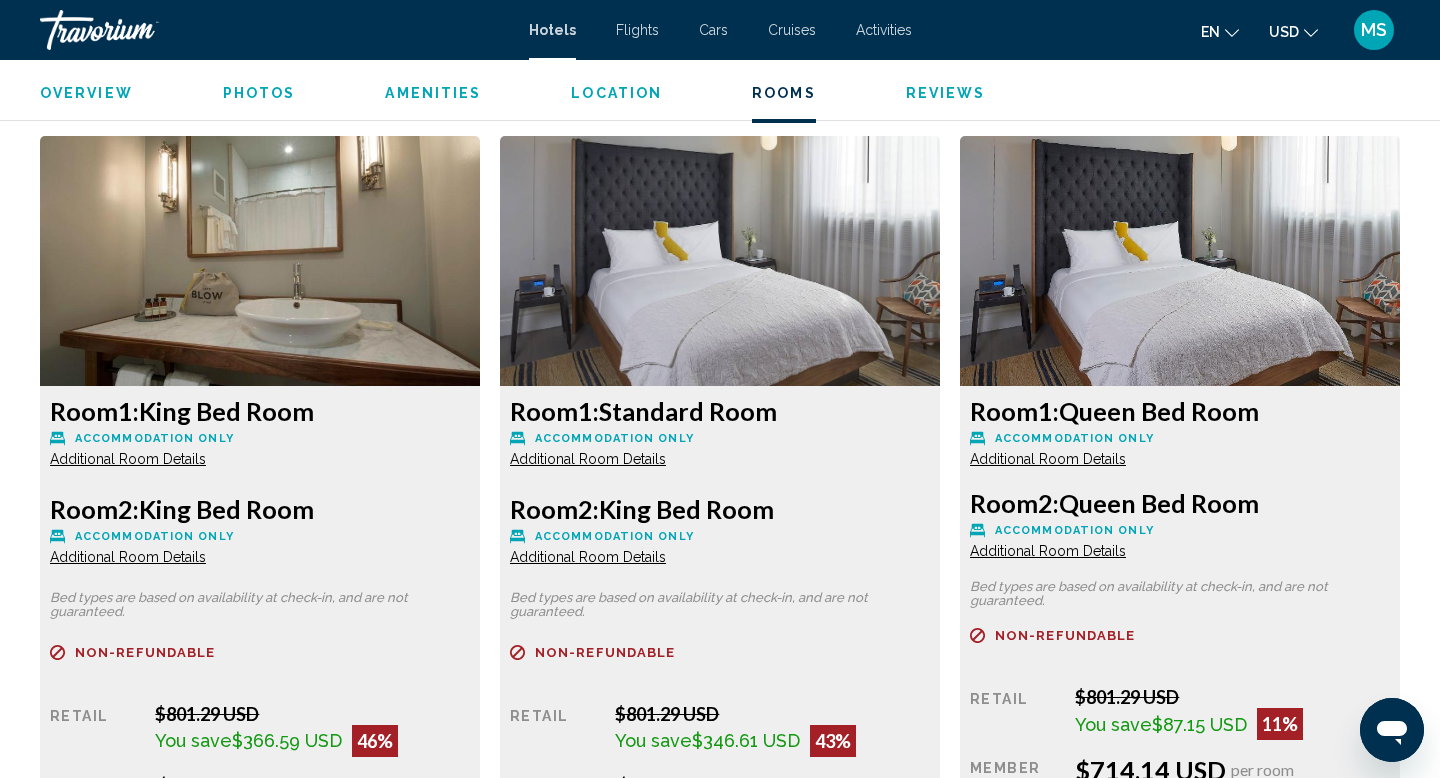 click on "Additional Room Details" at bounding box center (128, 459) 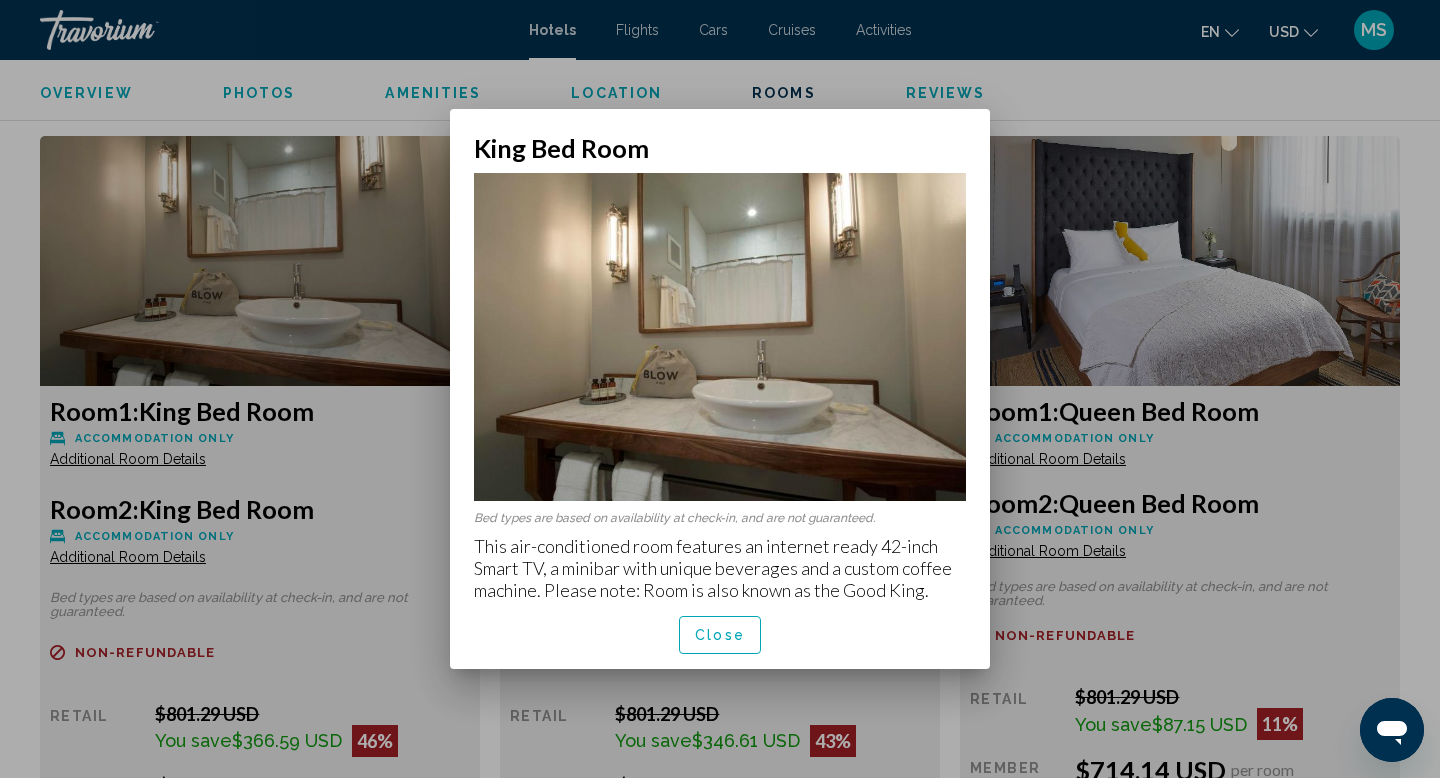 click at bounding box center [720, 389] 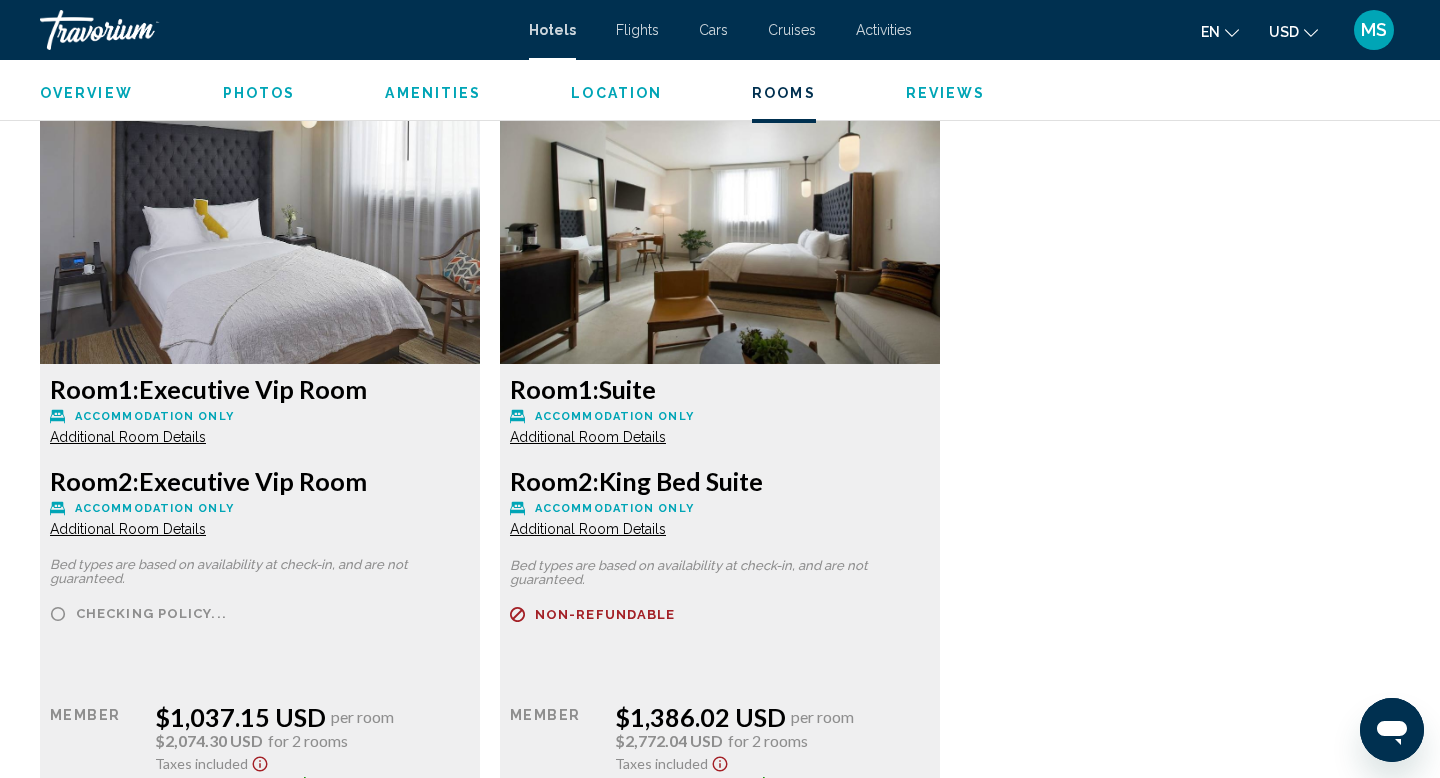 scroll, scrollTop: 9160, scrollLeft: 0, axis: vertical 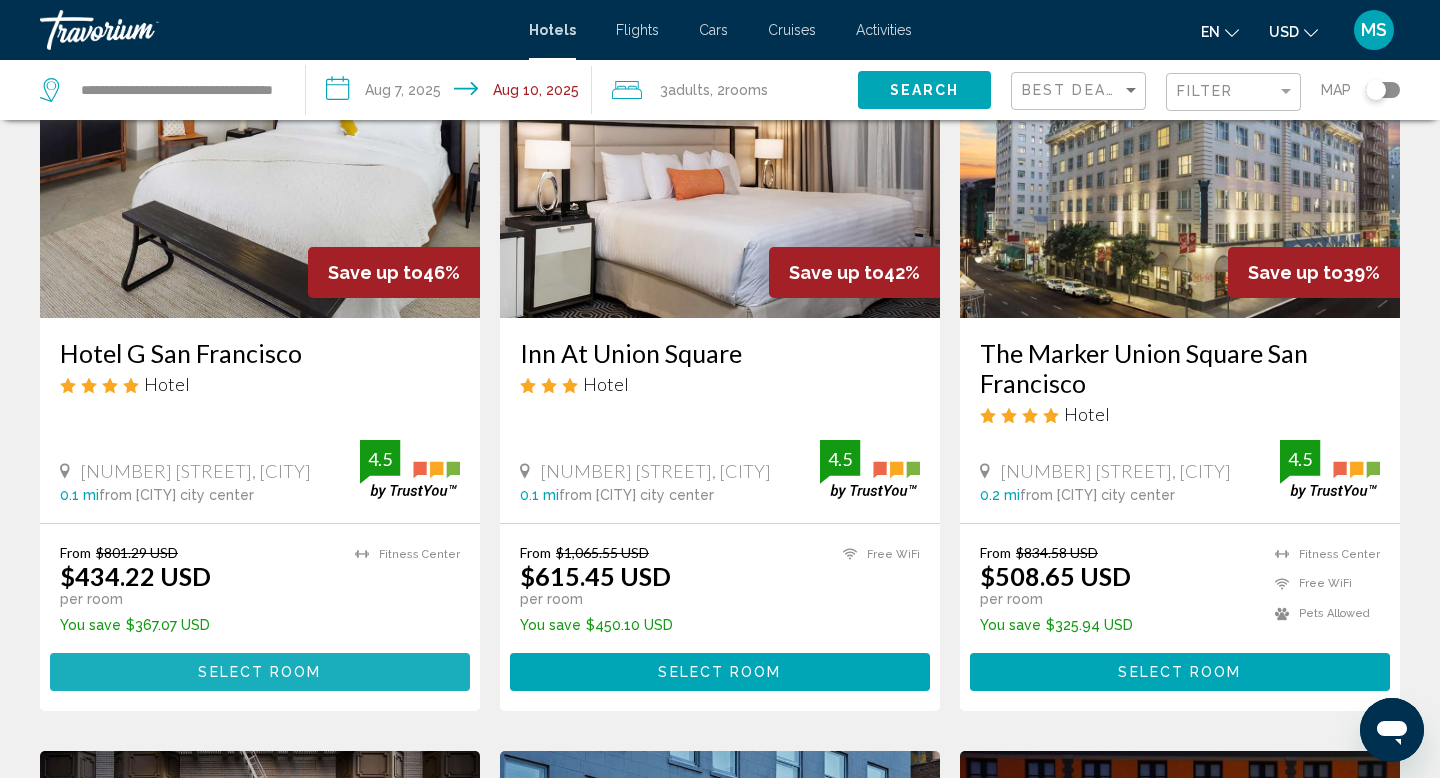 click on "Select Room" at bounding box center [259, 673] 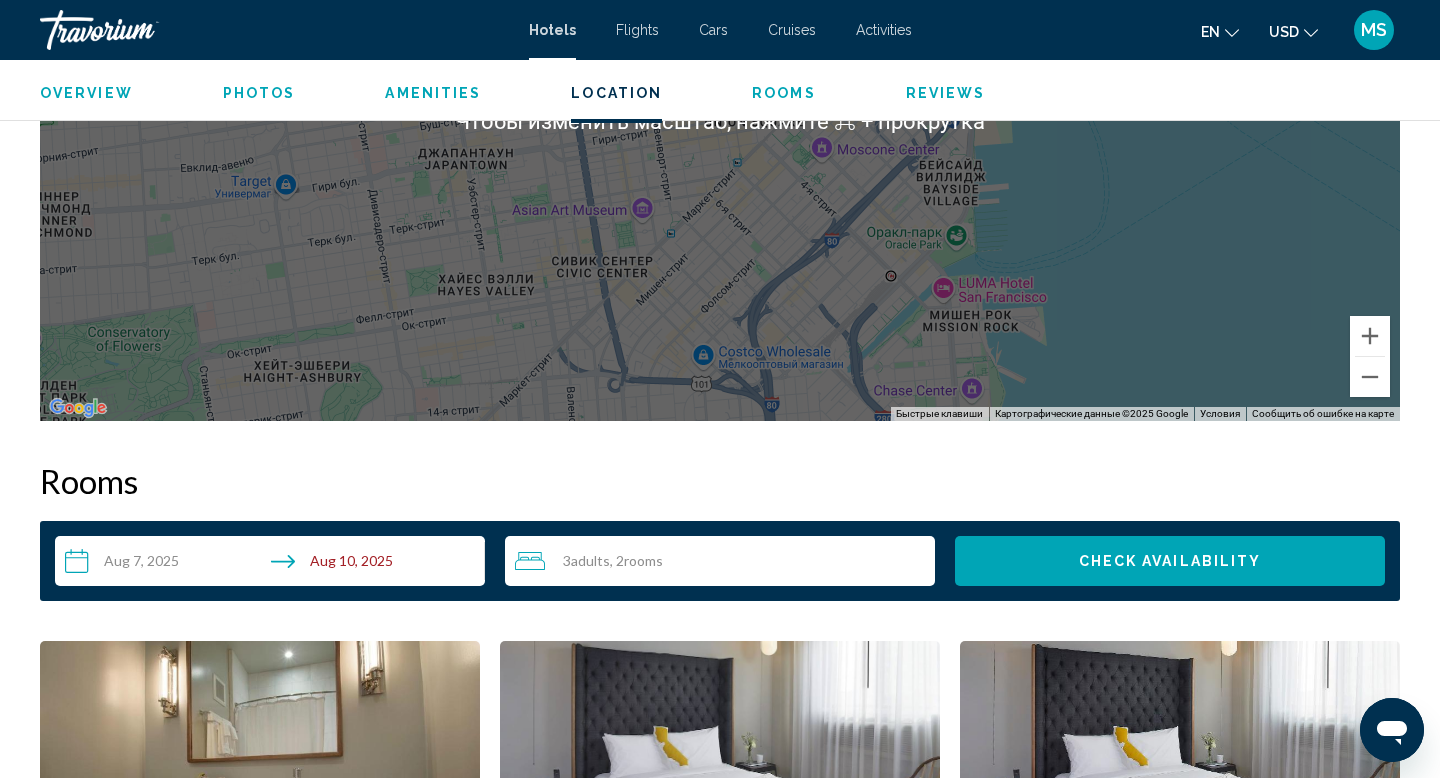 scroll, scrollTop: 2133, scrollLeft: 0, axis: vertical 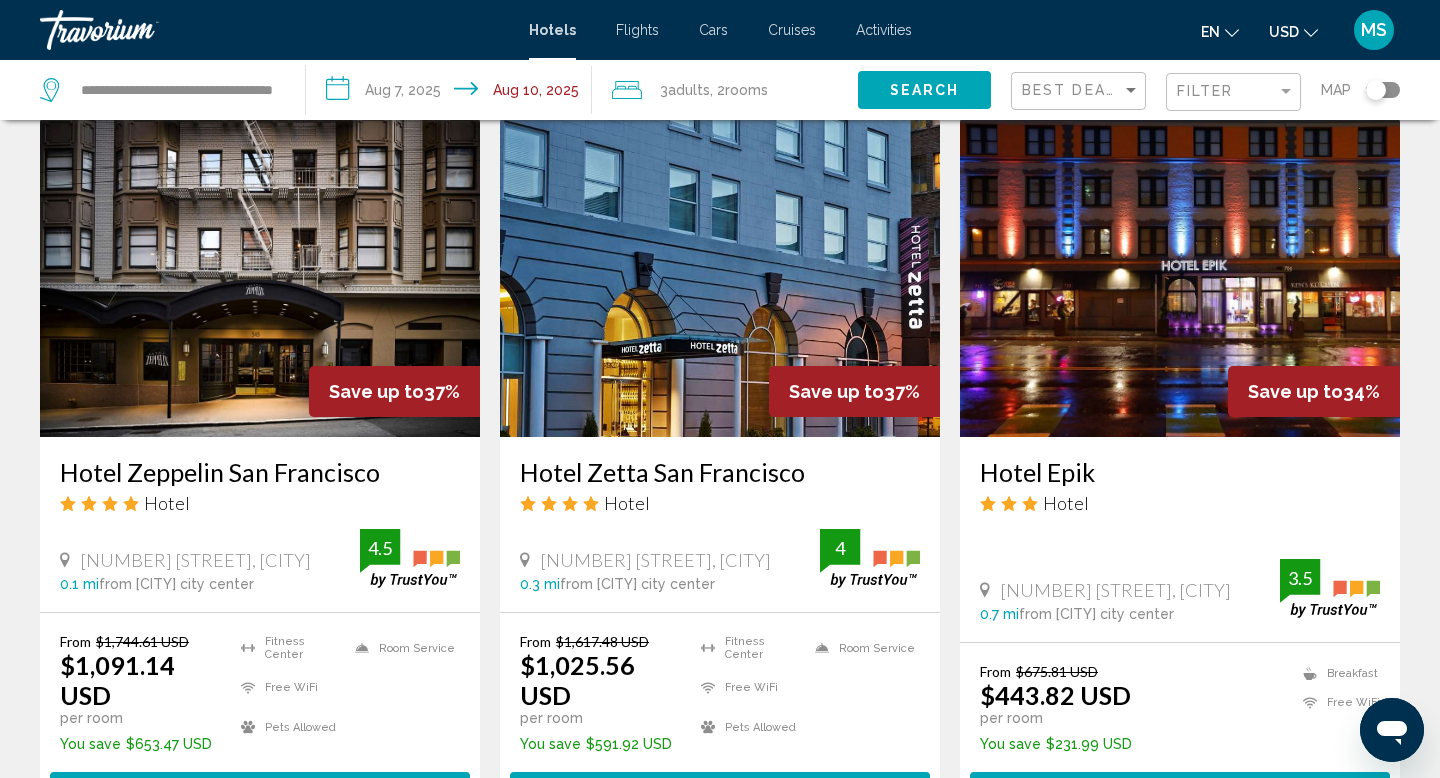 click at bounding box center [260, 277] 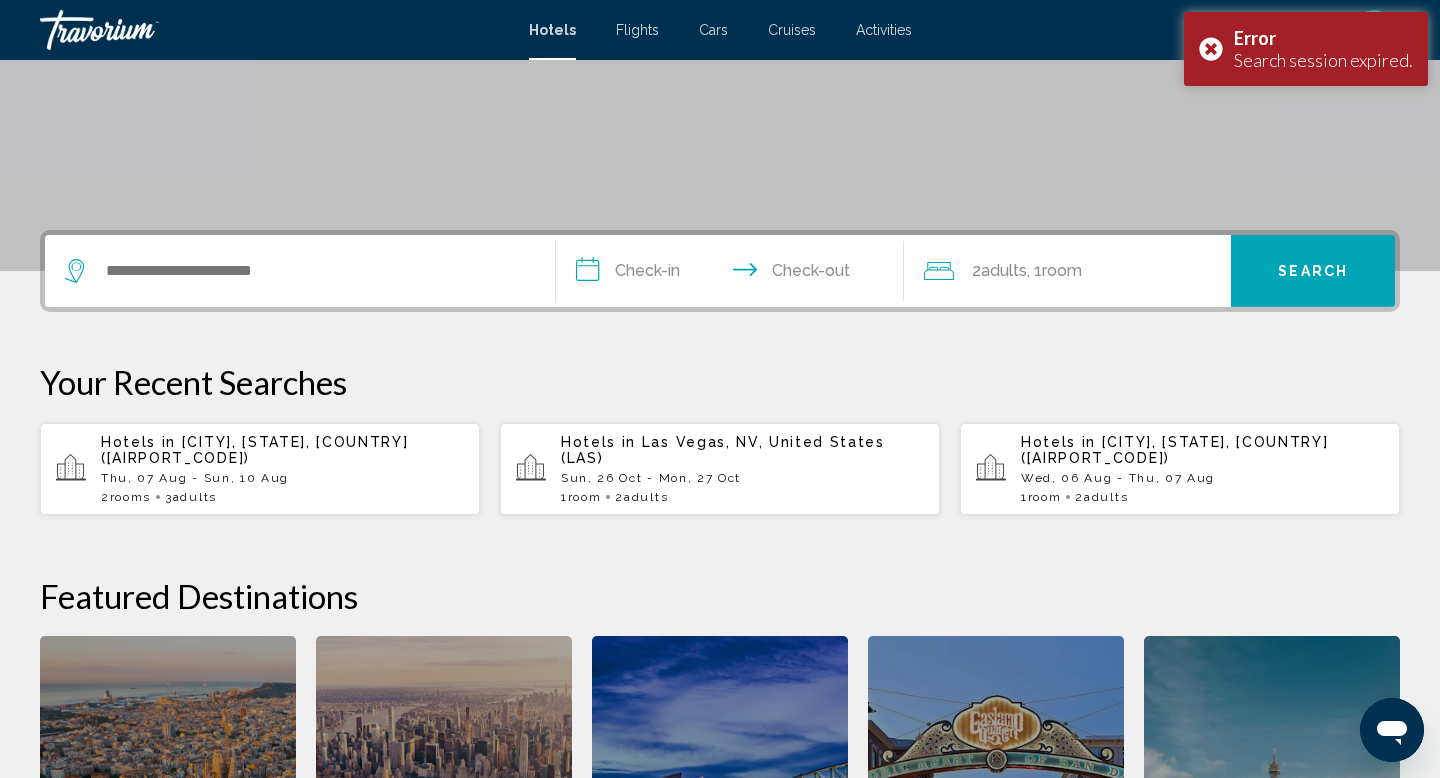 scroll, scrollTop: 0, scrollLeft: 0, axis: both 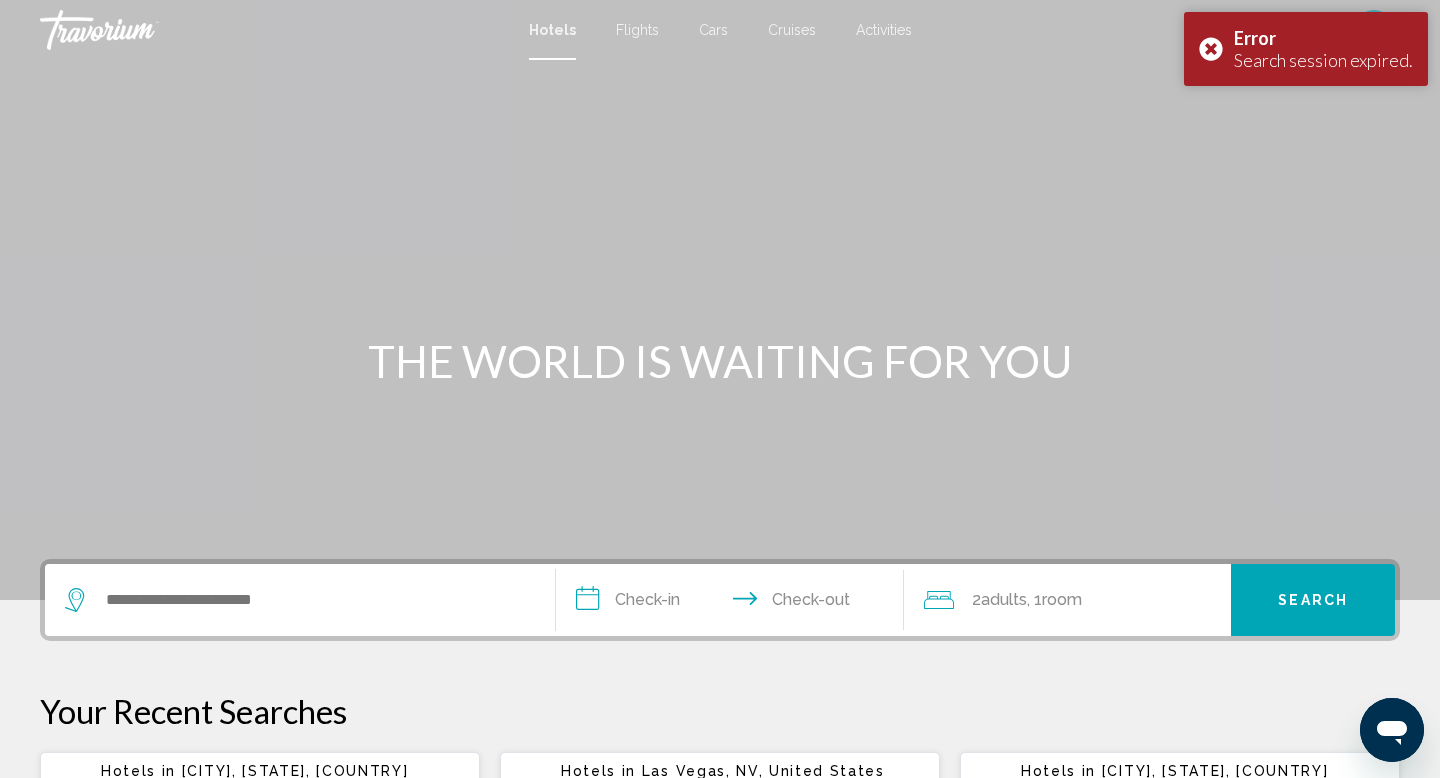click at bounding box center (300, 600) 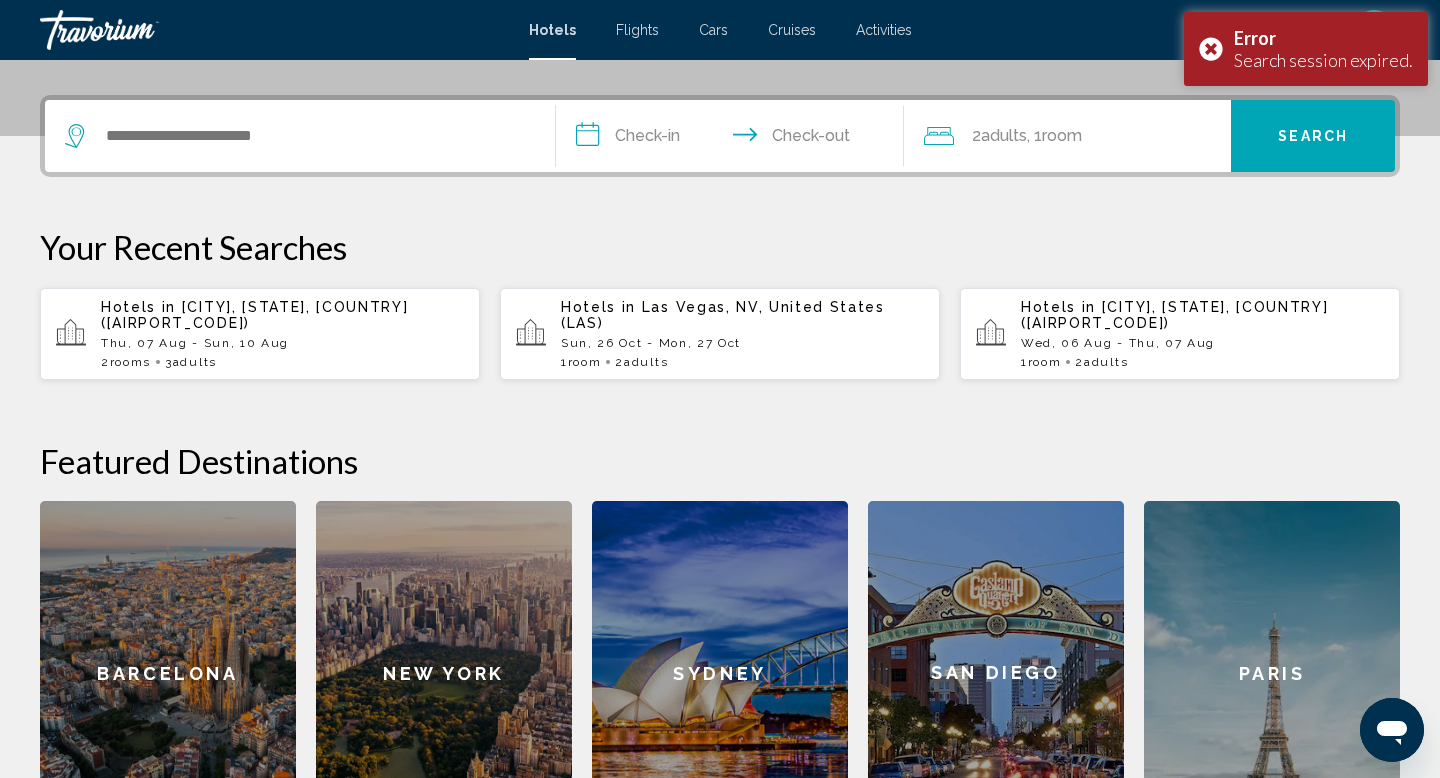 scroll, scrollTop: 494, scrollLeft: 0, axis: vertical 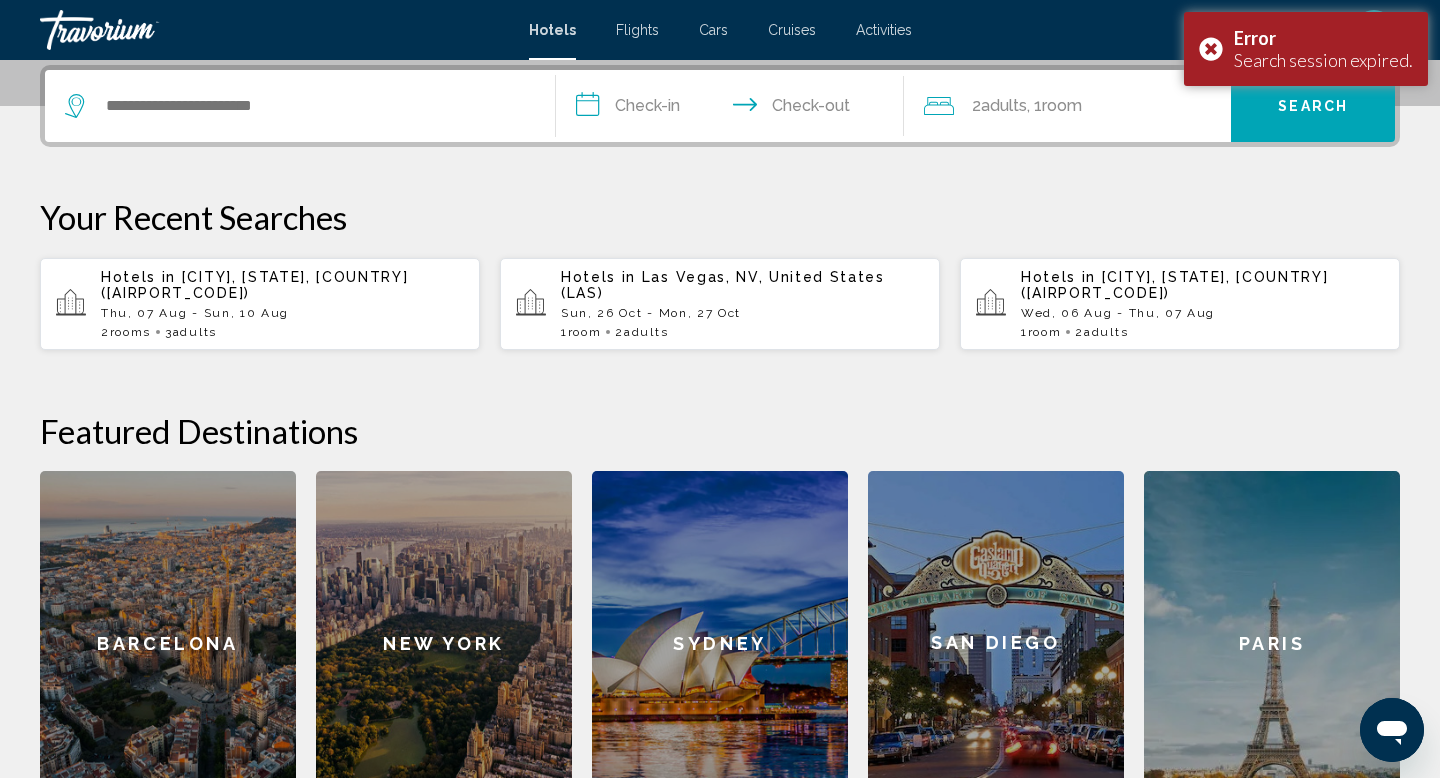 click on "Hotels in [CITY], [STATE], [COUNTRY] ([AIRPORT_CODE]) Thu, 07 Aug - Sun, 10 Aug 2 Room rooms 3 Adult Adults" at bounding box center [282, 304] 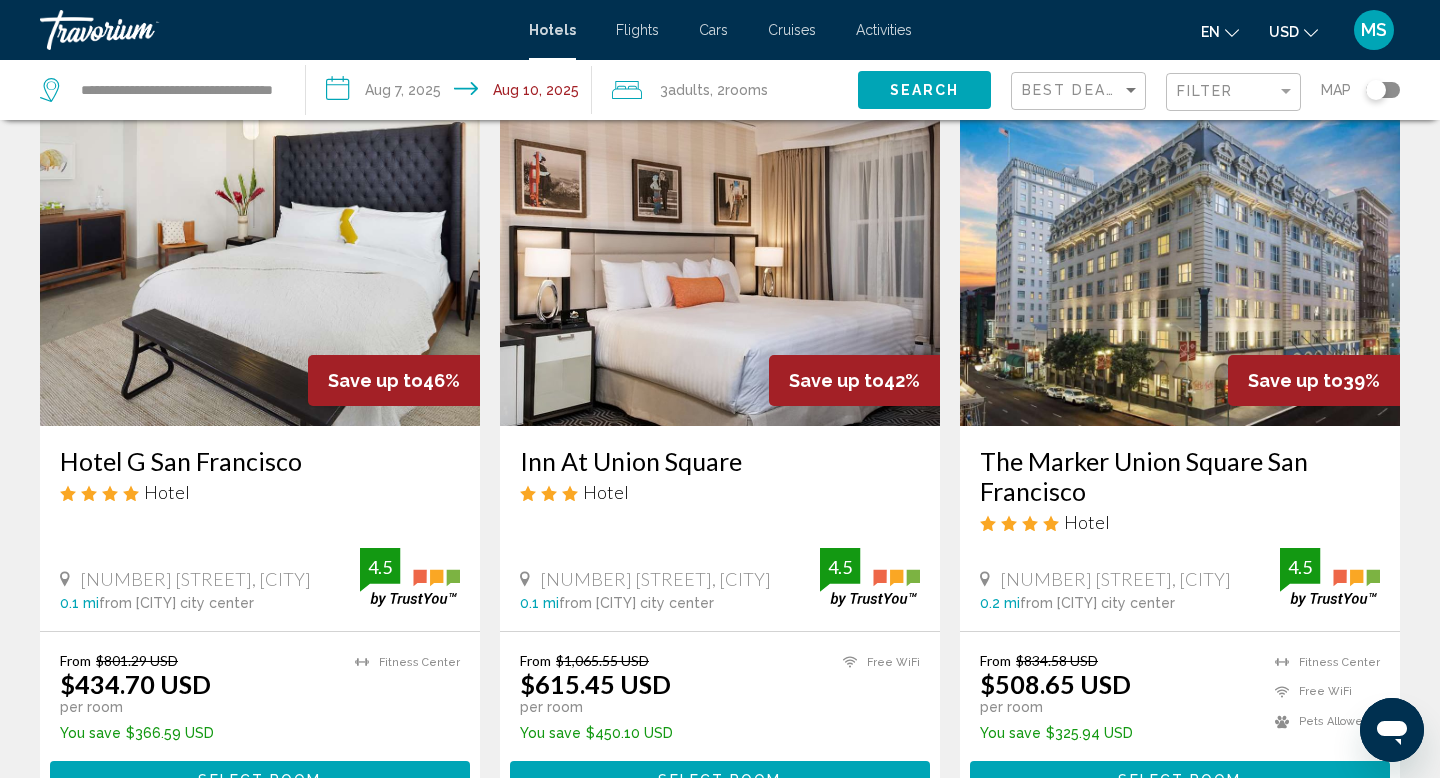 scroll, scrollTop: 80, scrollLeft: 0, axis: vertical 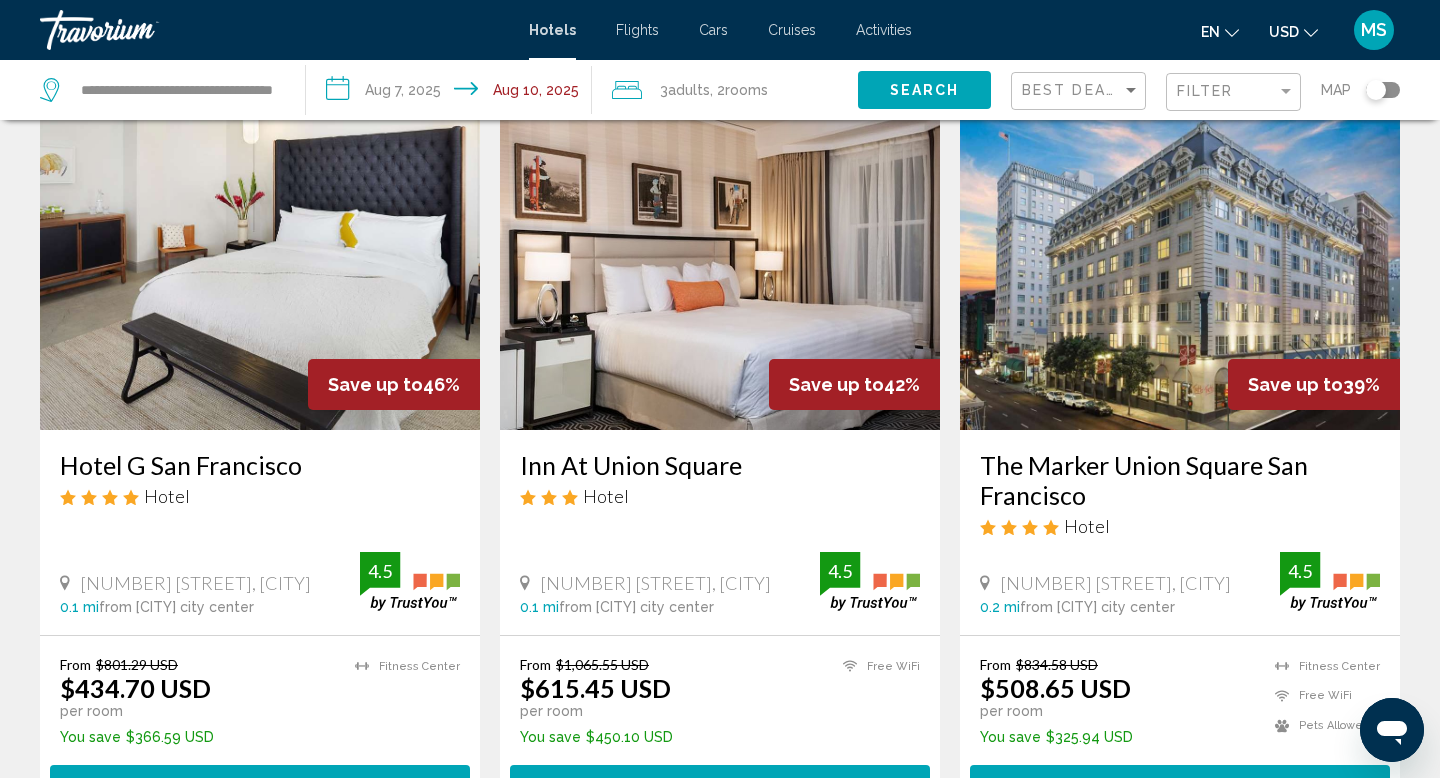 click on "The Marker Union Square San Francisco" at bounding box center (1180, 480) 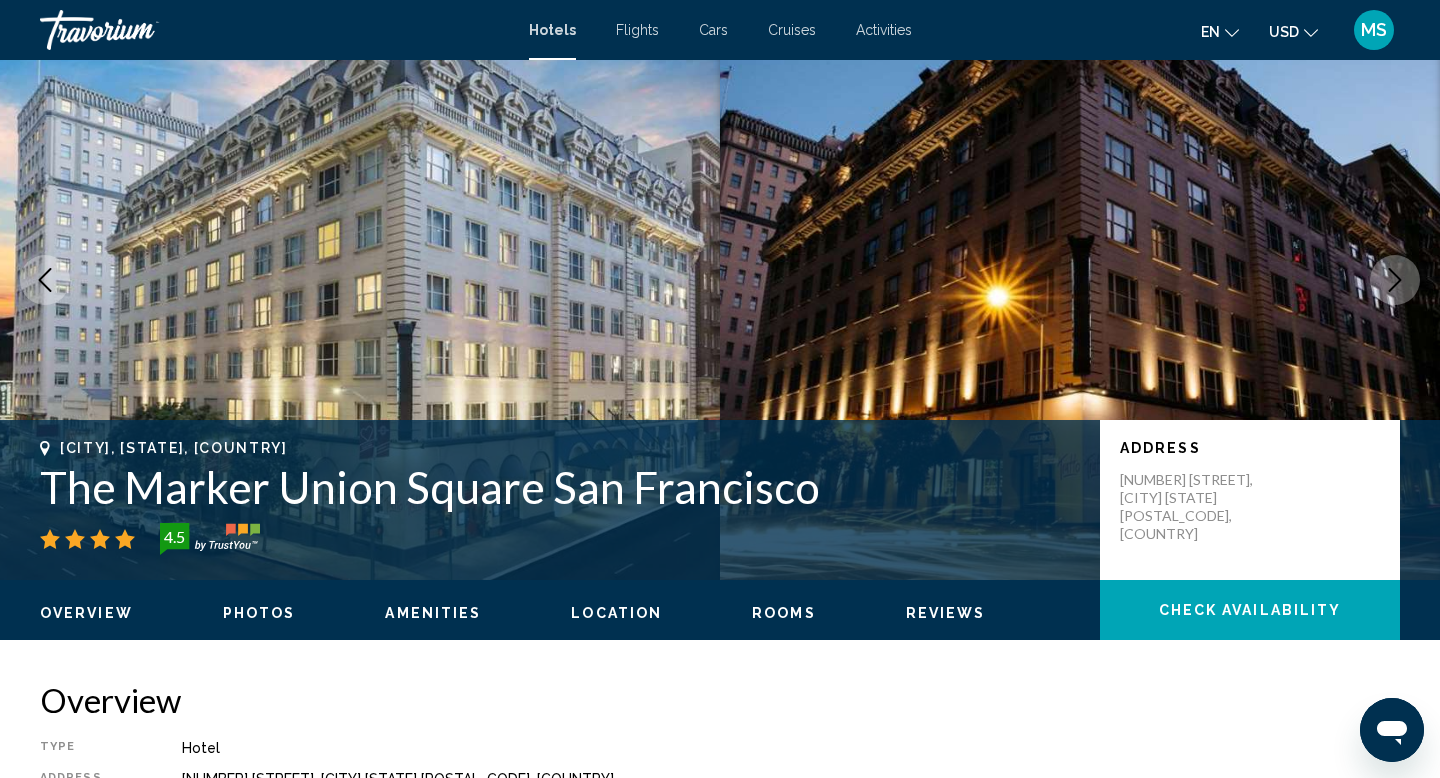 scroll, scrollTop: 0, scrollLeft: 0, axis: both 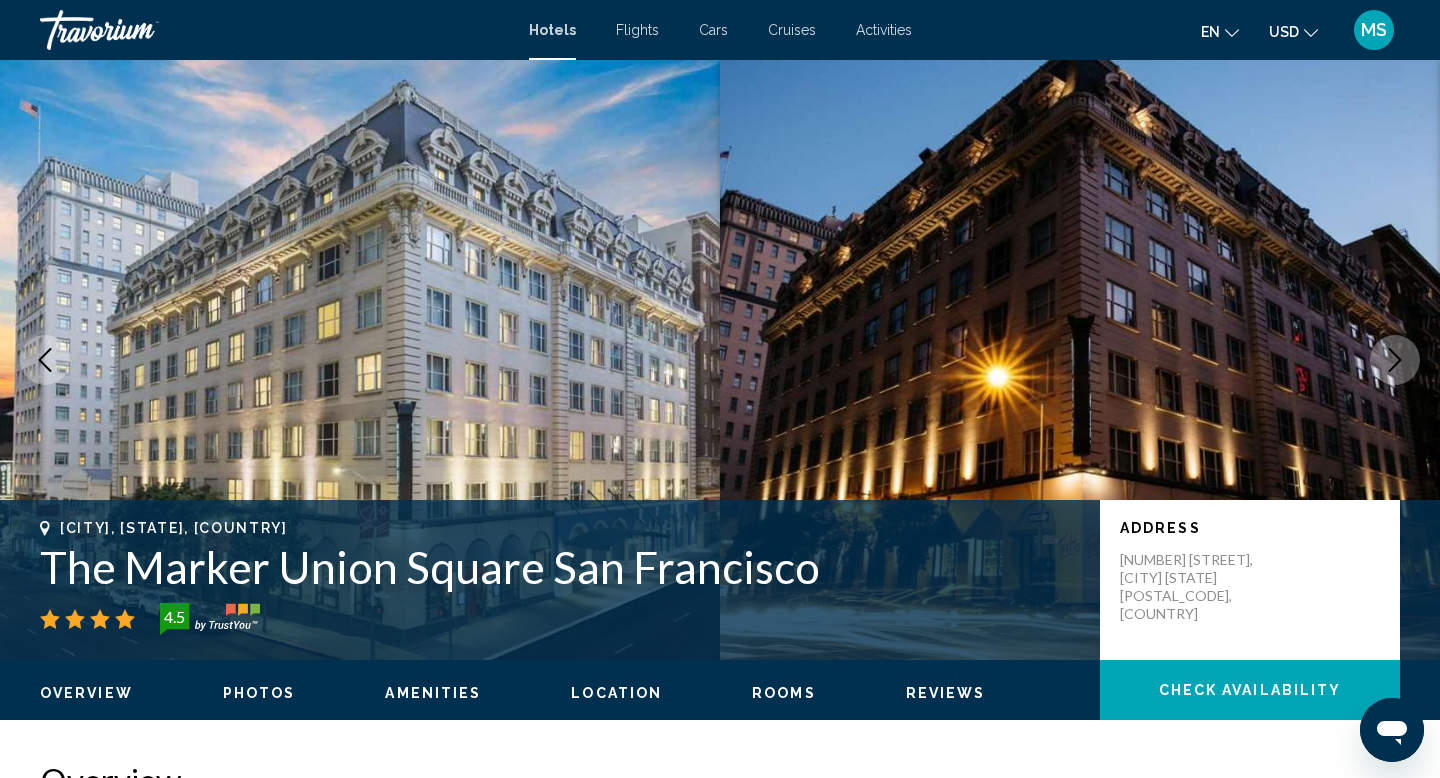 click 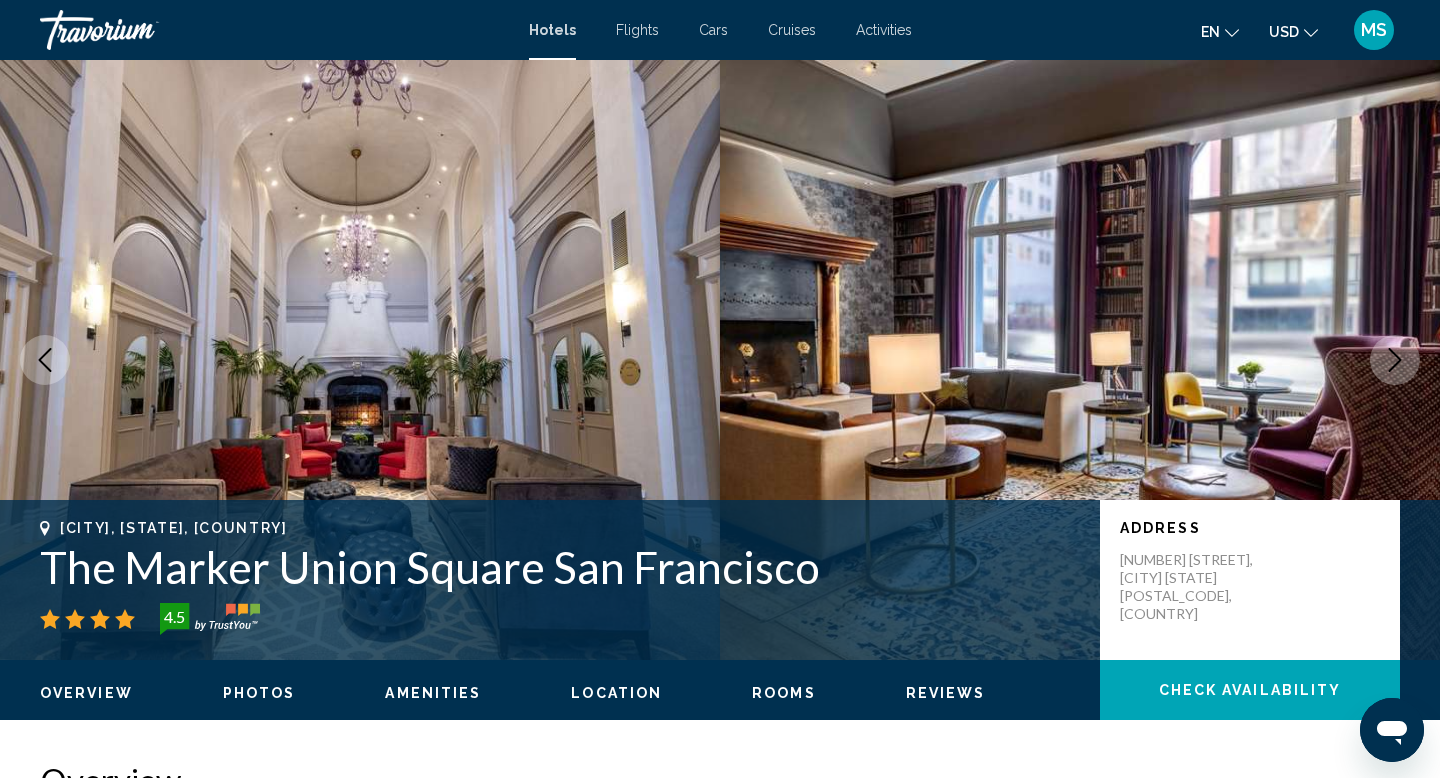 click 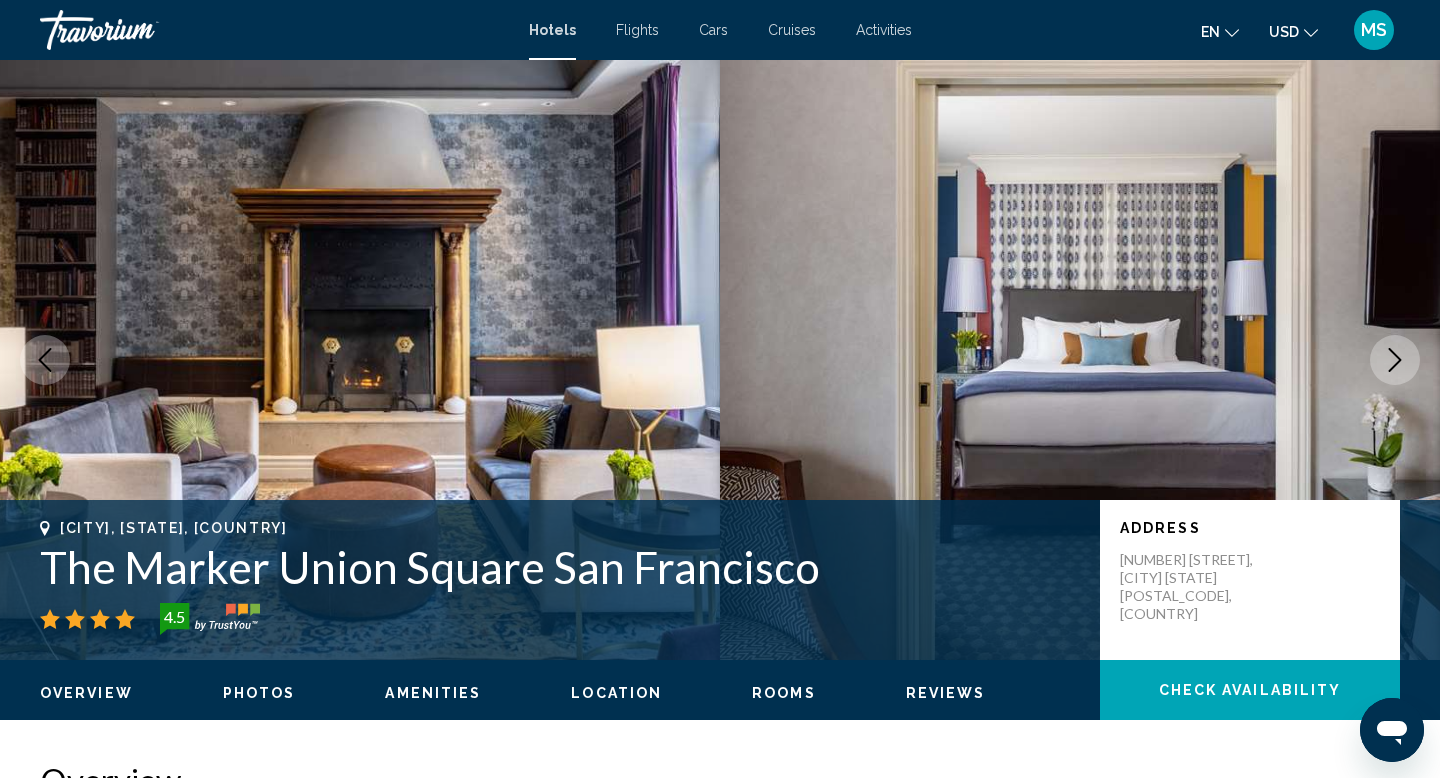 click 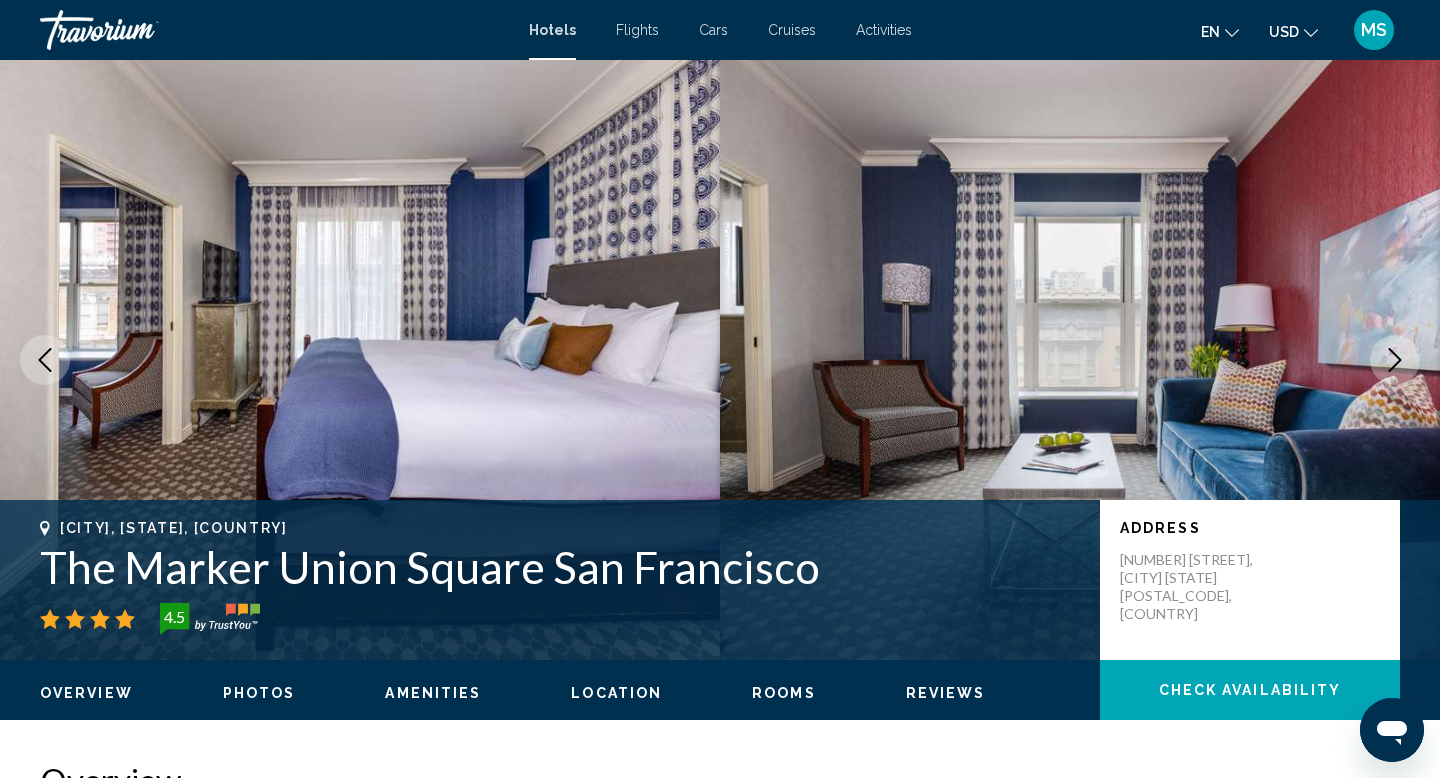 click 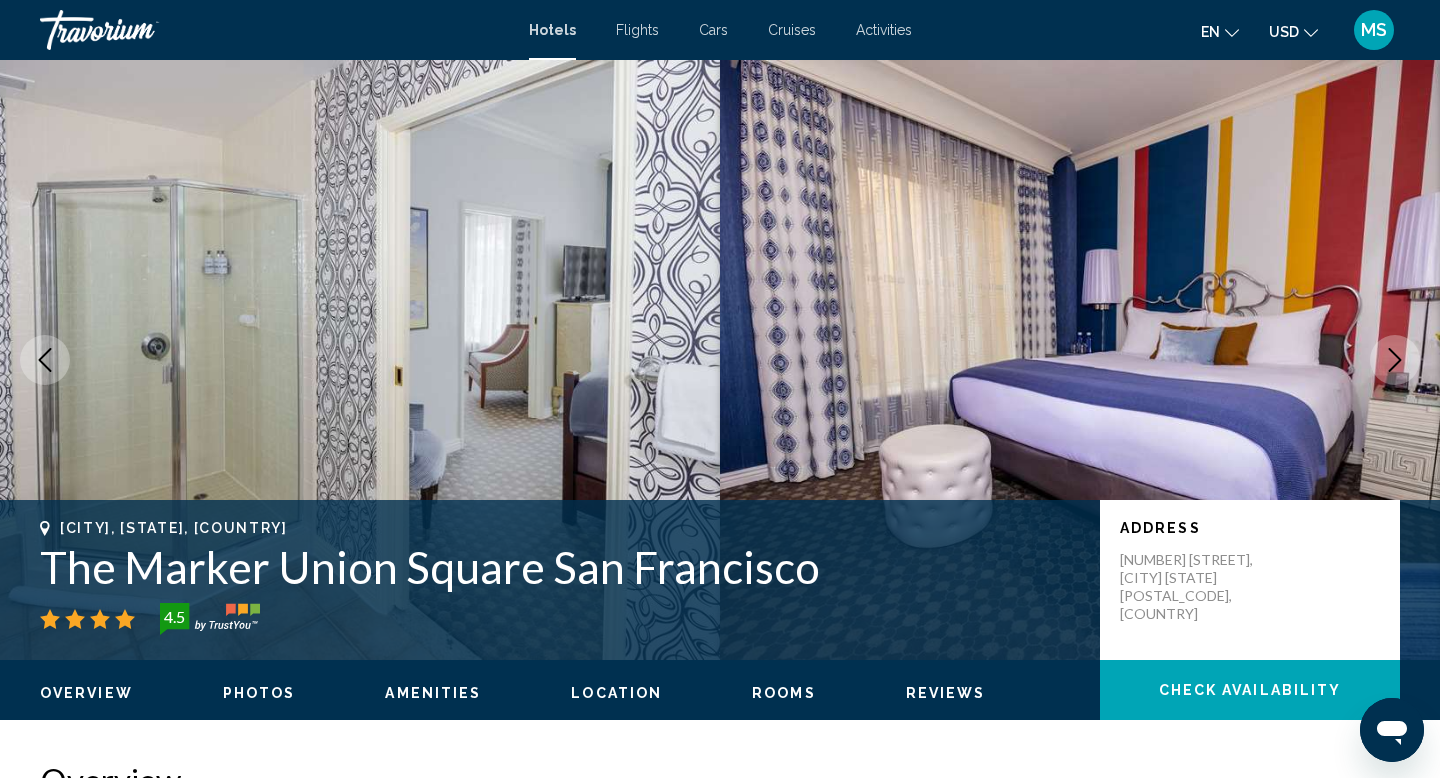 click 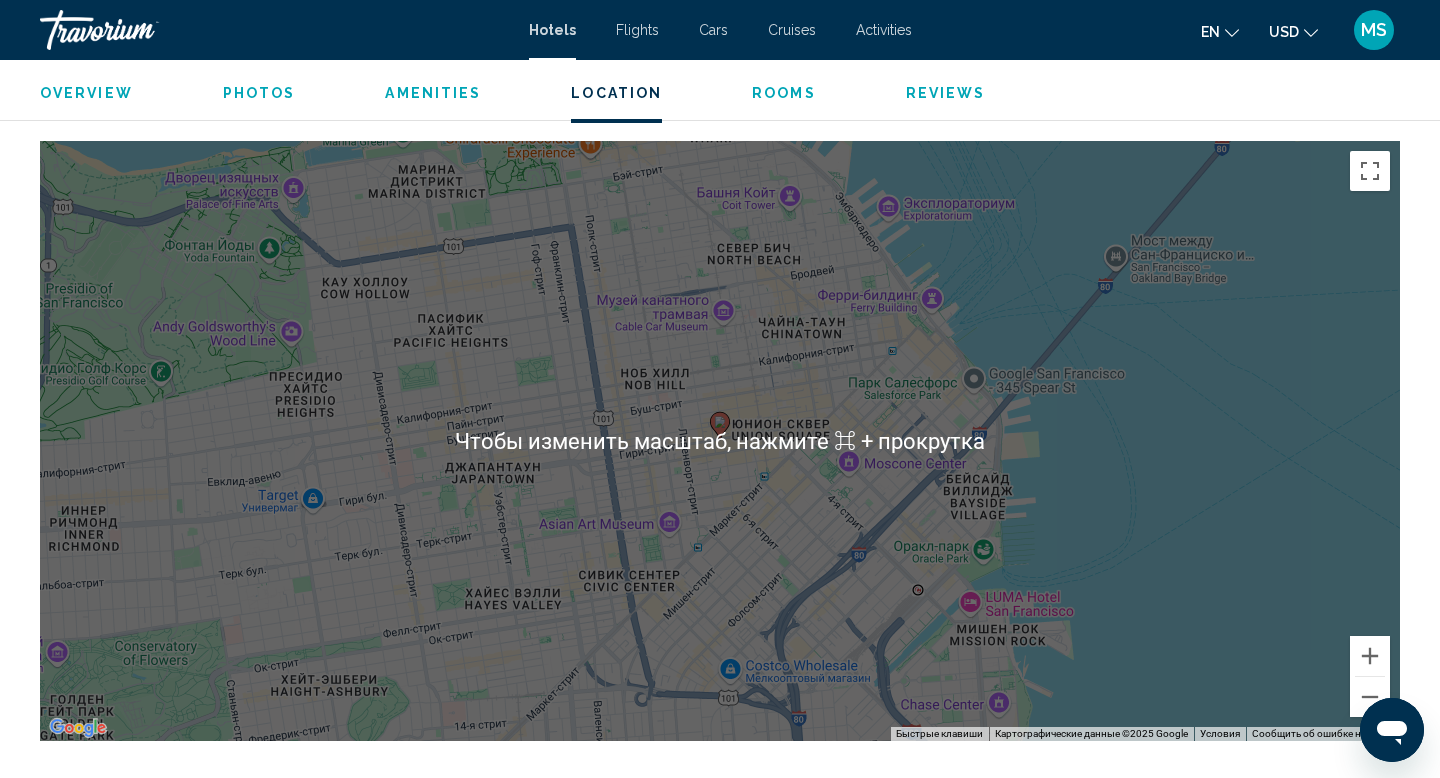 scroll, scrollTop: 1845, scrollLeft: 0, axis: vertical 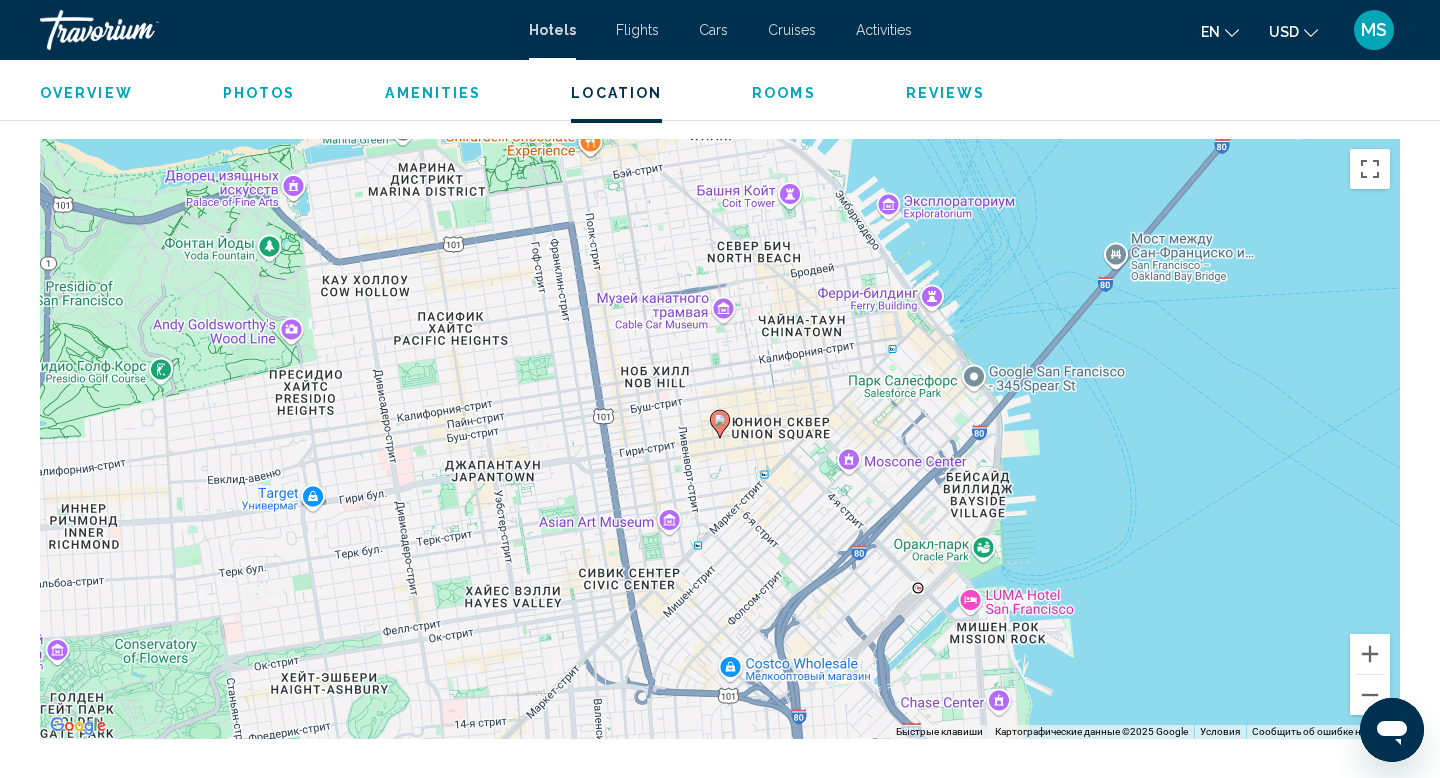 click 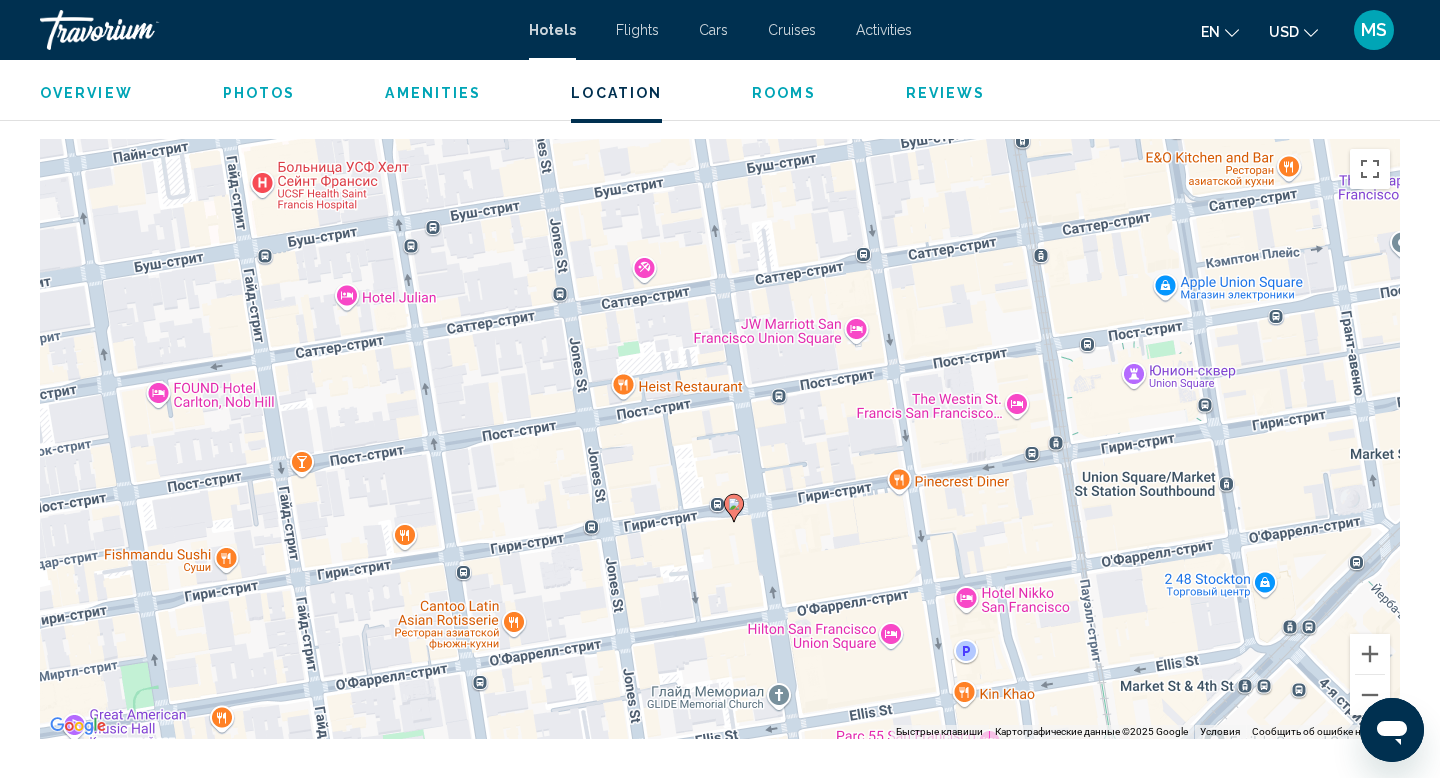 click on "Для навигации используйте клавиши со стрелками. Чтобы активировать перетаскивание с помощью клавиатуры, нажмите Alt + Ввод. После этого перемещайте маркер, используя клавиши со стрелками. Чтобы завершить перетаскивание, нажмите клавишу Ввод. Чтобы отменить действие, нажмите клавишу Esc." at bounding box center [720, 439] 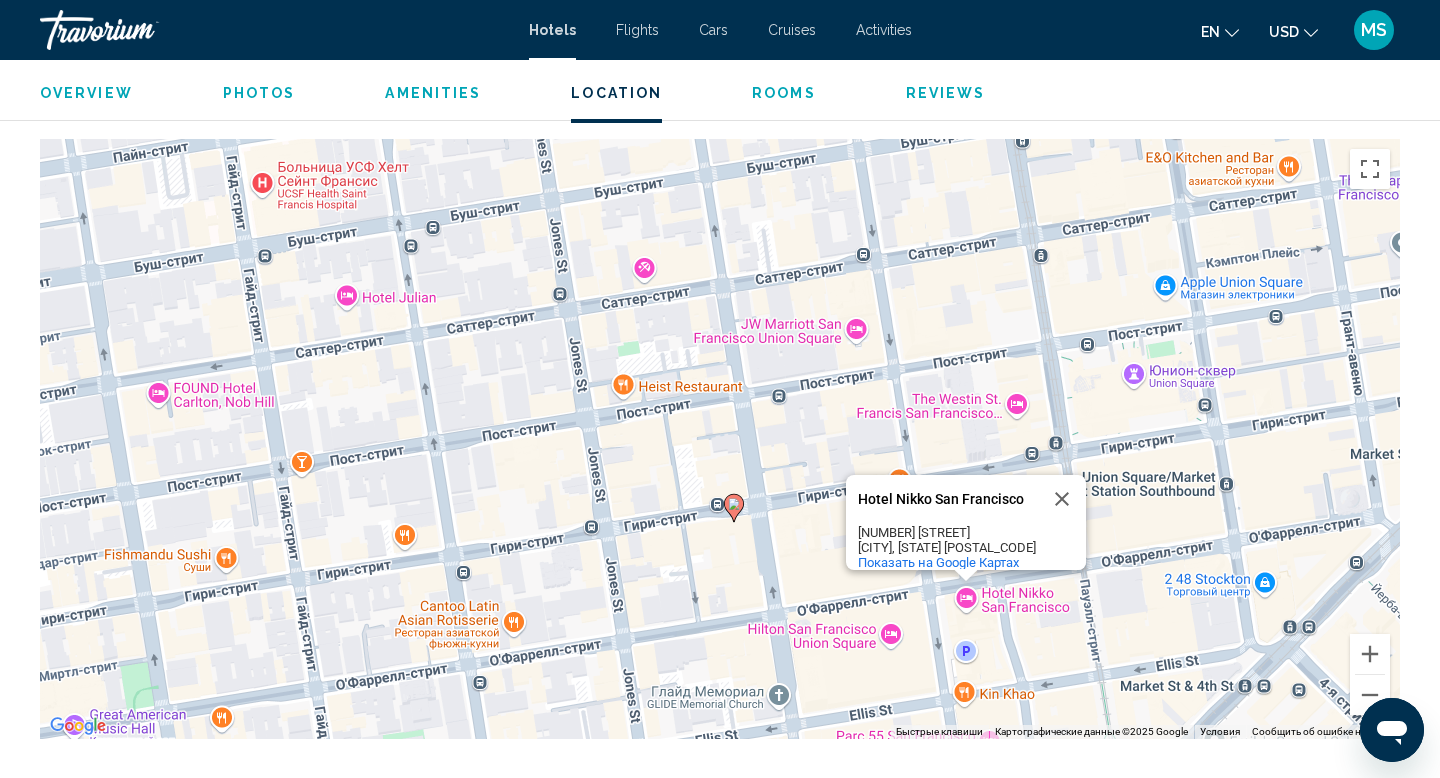 click on "[CITY], [STATE] [POSTAL_CODE]" at bounding box center [948, 547] 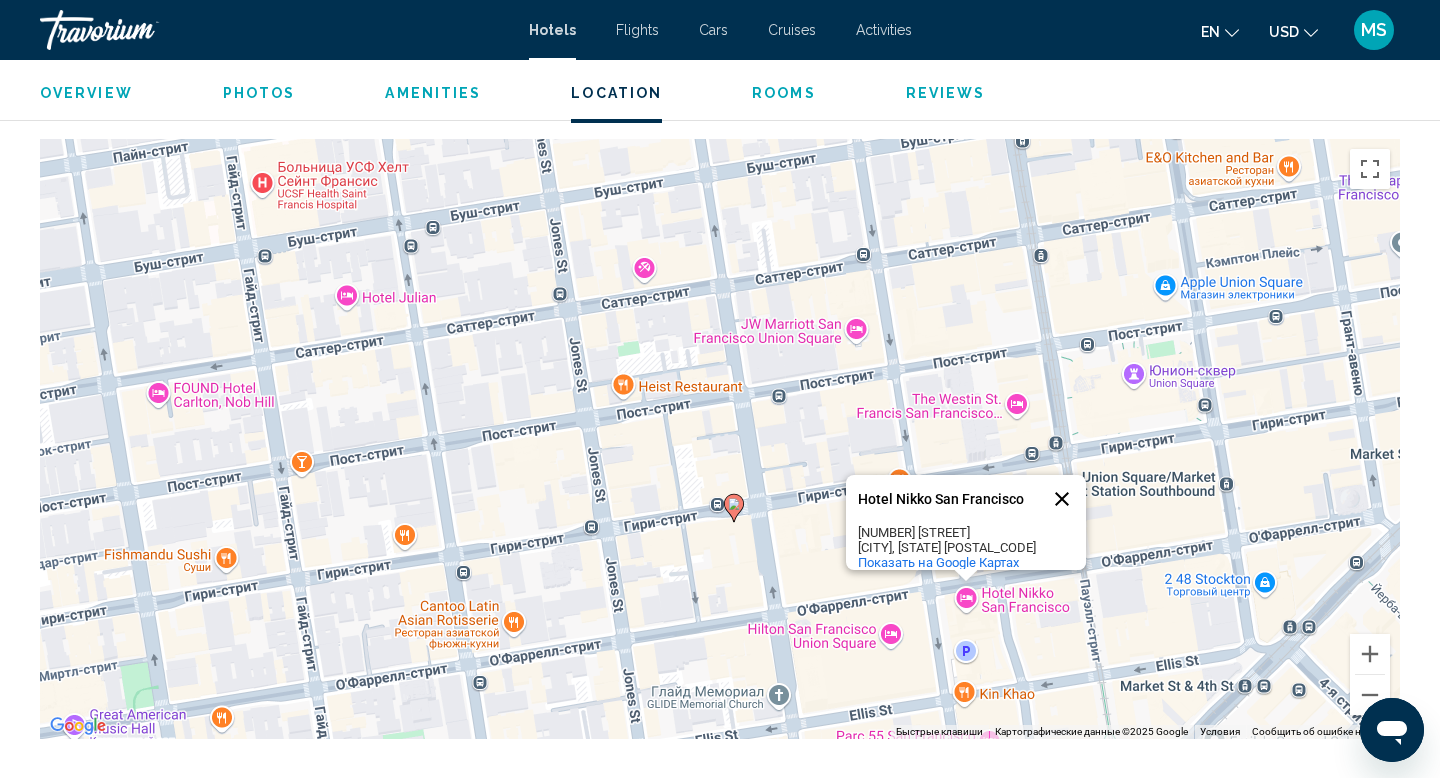 click at bounding box center [1062, 499] 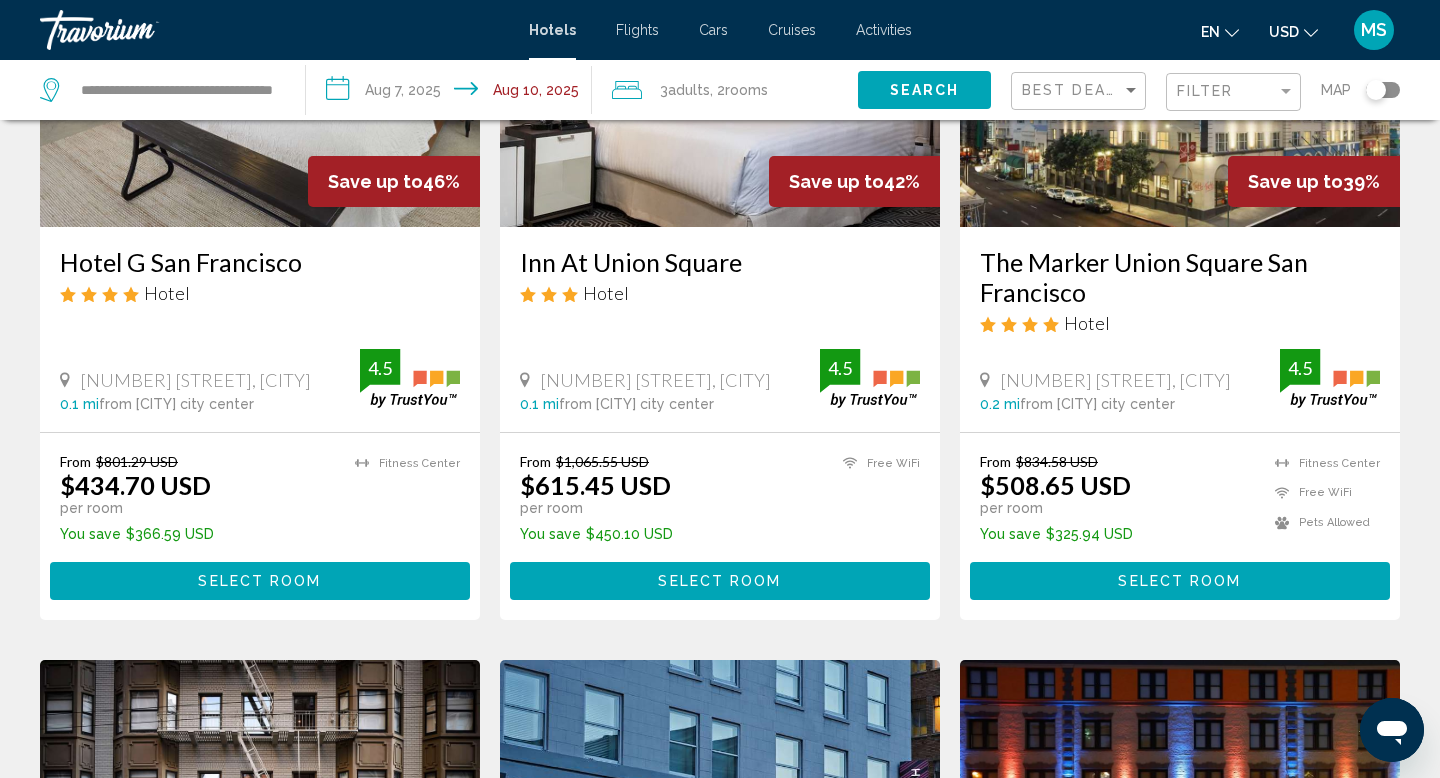 scroll, scrollTop: 268, scrollLeft: 0, axis: vertical 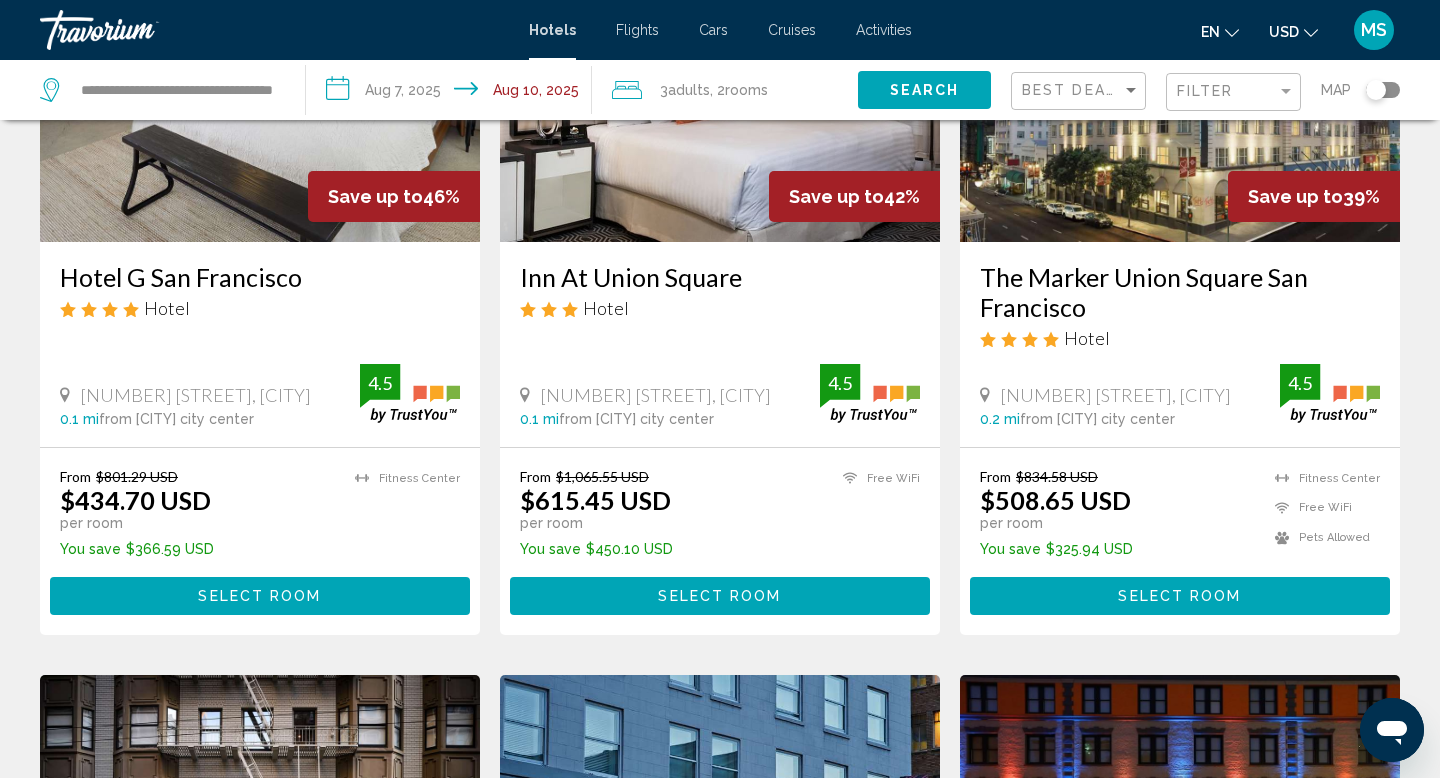 click on "The Marker Union Square San Francisco" at bounding box center (1180, 292) 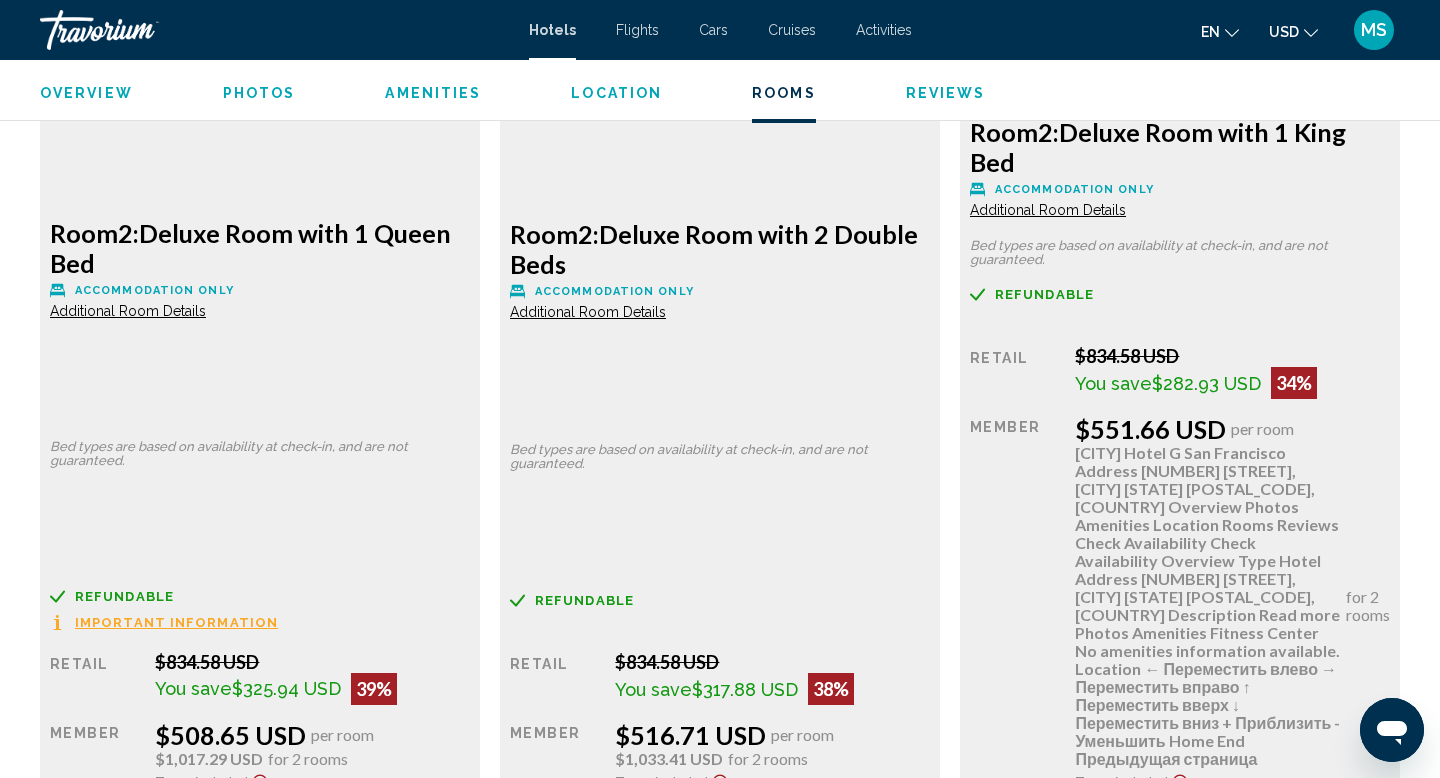 scroll, scrollTop: 3070, scrollLeft: 0, axis: vertical 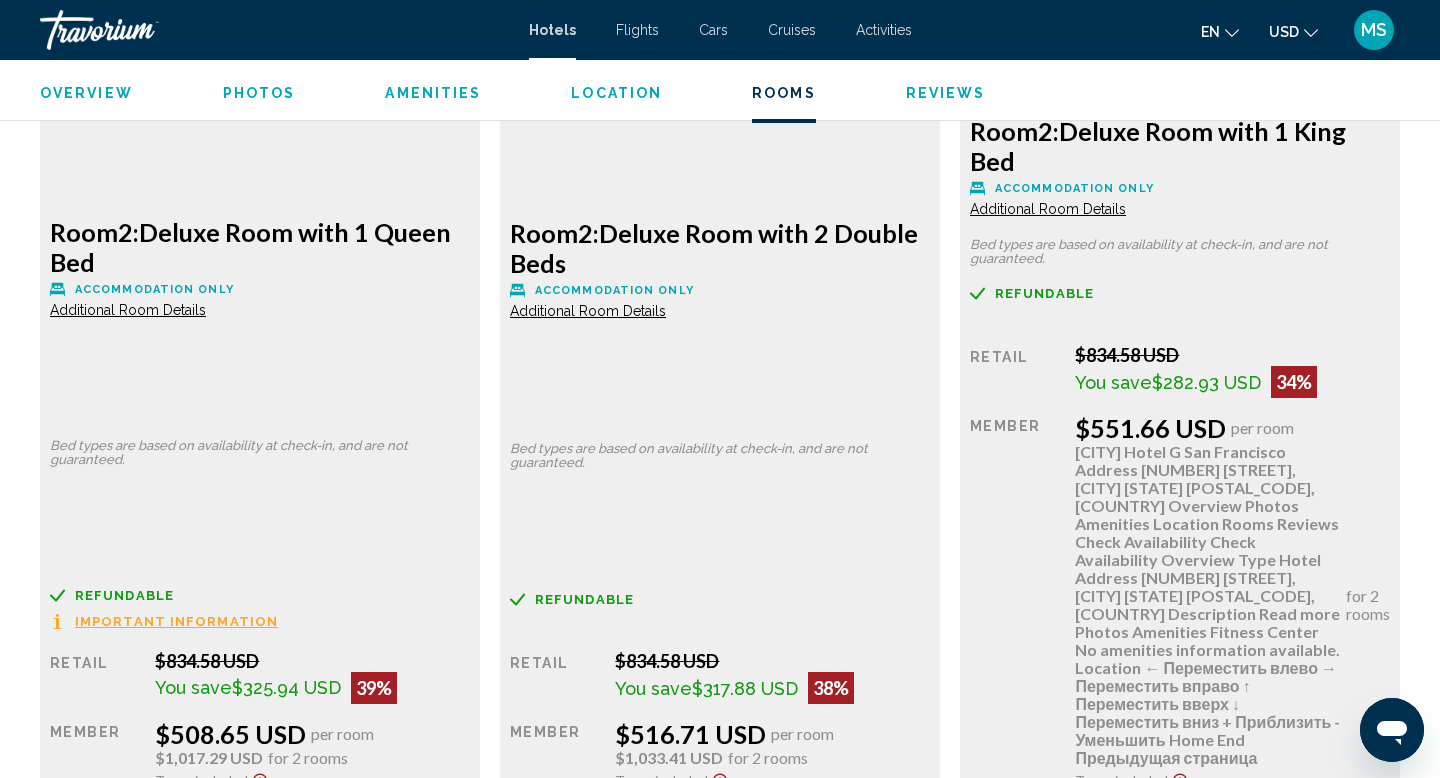 click on "Book now" at bounding box center (368, 846) 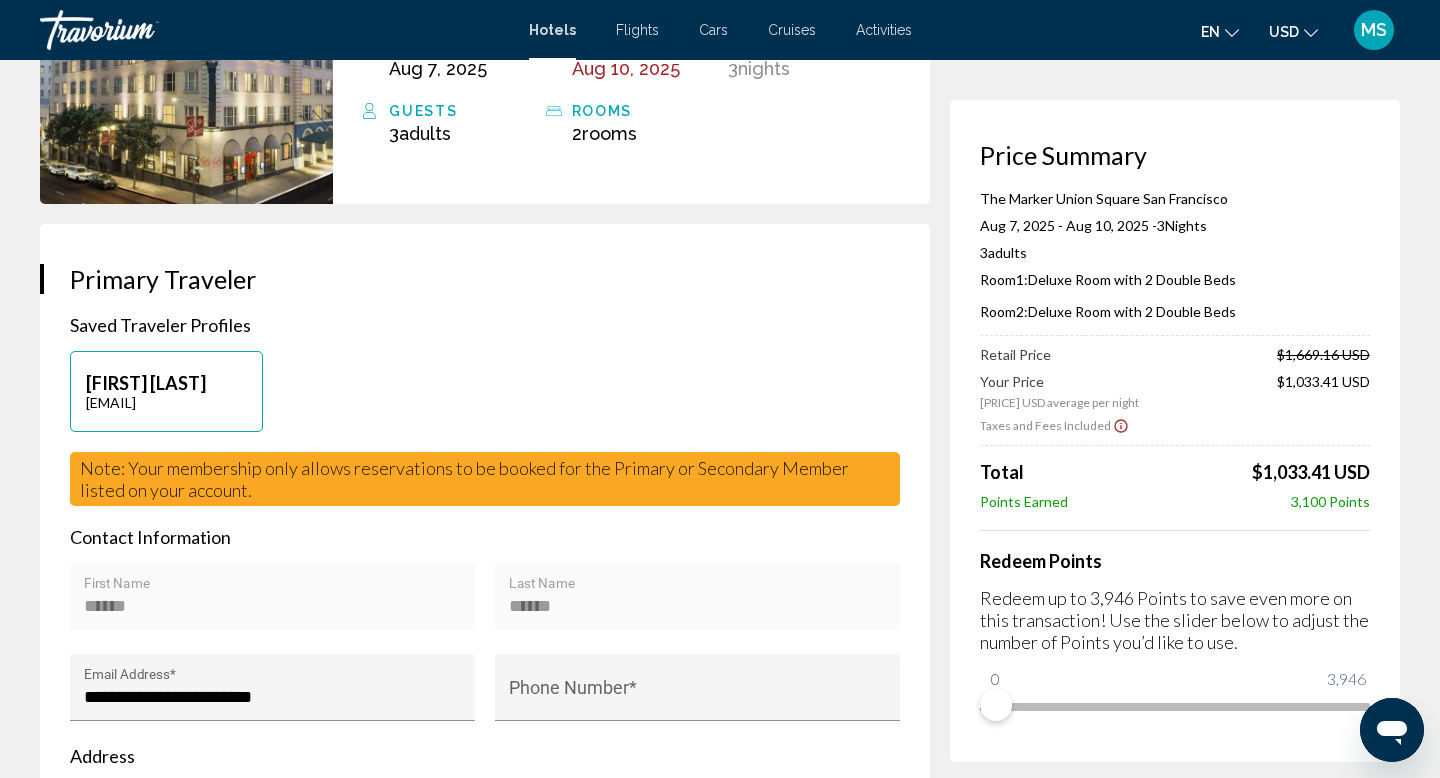 scroll, scrollTop: 297, scrollLeft: 0, axis: vertical 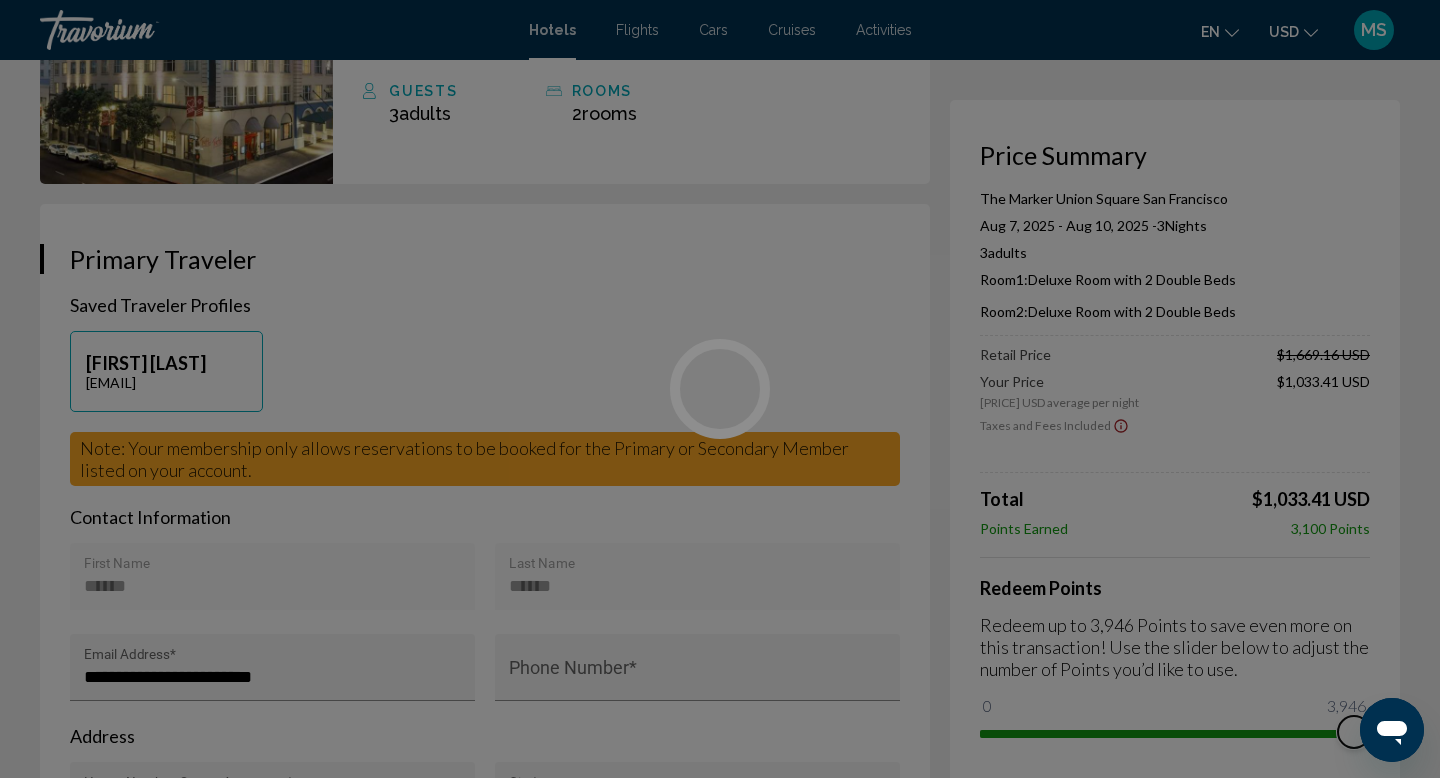 click on "The Marker Union Square San Francisco Aug 7, 2025 - Aug 10, 2025 - 3 Night Nights 3 Adult Adults , 0 Child Children ( ages ) Room 1: Deluxe Room with 2 Double Beds Room 2: Deluxe Room with 2 Double Beds Retail Price [PRICE] USD Your Price [PRICE] USD average per night [PRICE] USD Taxes and Fees Included 0 Points Total [PRICE] USD Points Earned 3,100 Points Redeem Points Redeem up to 3,946 Points to save even more on this transaction! Use the slider below to adjust the number of Points you’d like to use. 0 3,946 3,946" at bounding box center (720, 92) 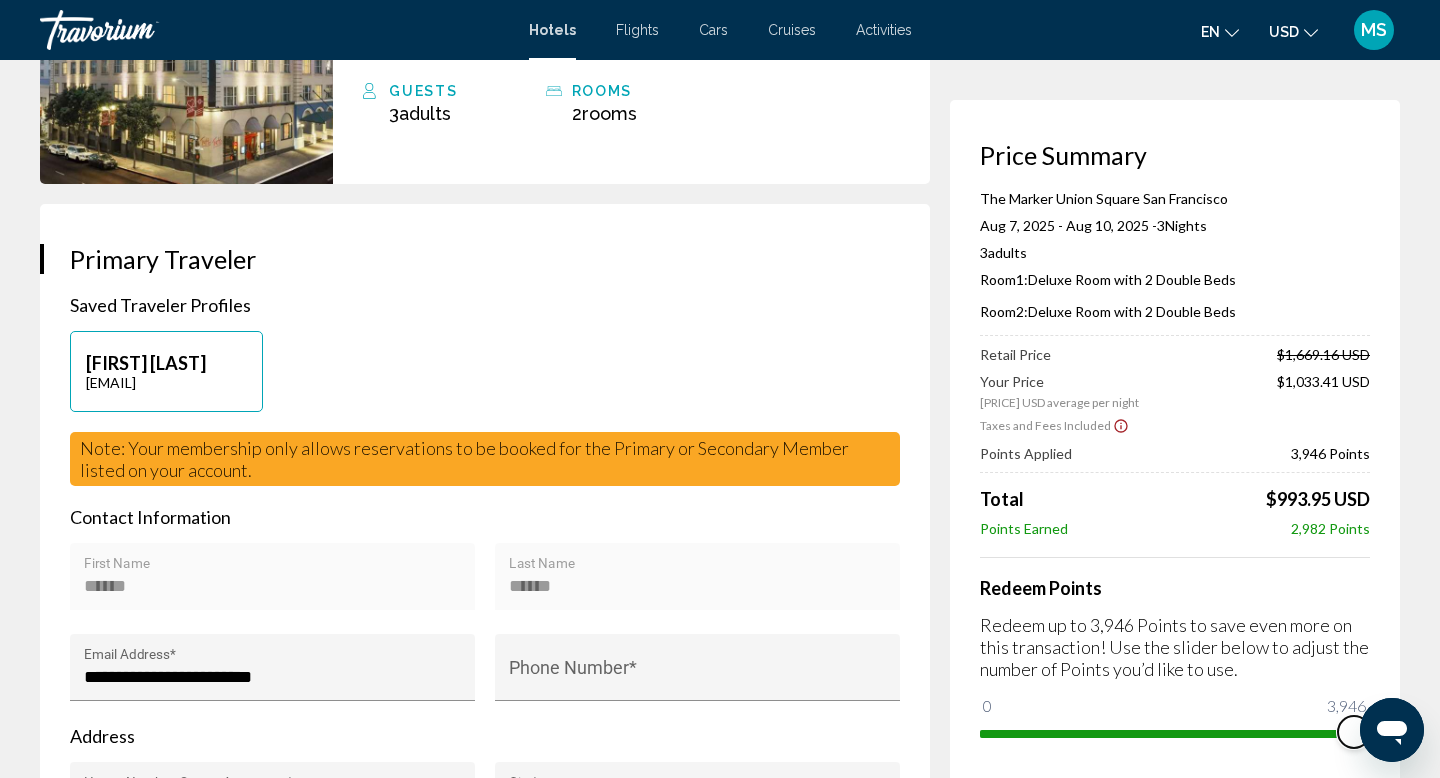 drag, startPoint x: 2708, startPoint y: 1440, endPoint x: 1383, endPoint y: 740, distance: 1498.541 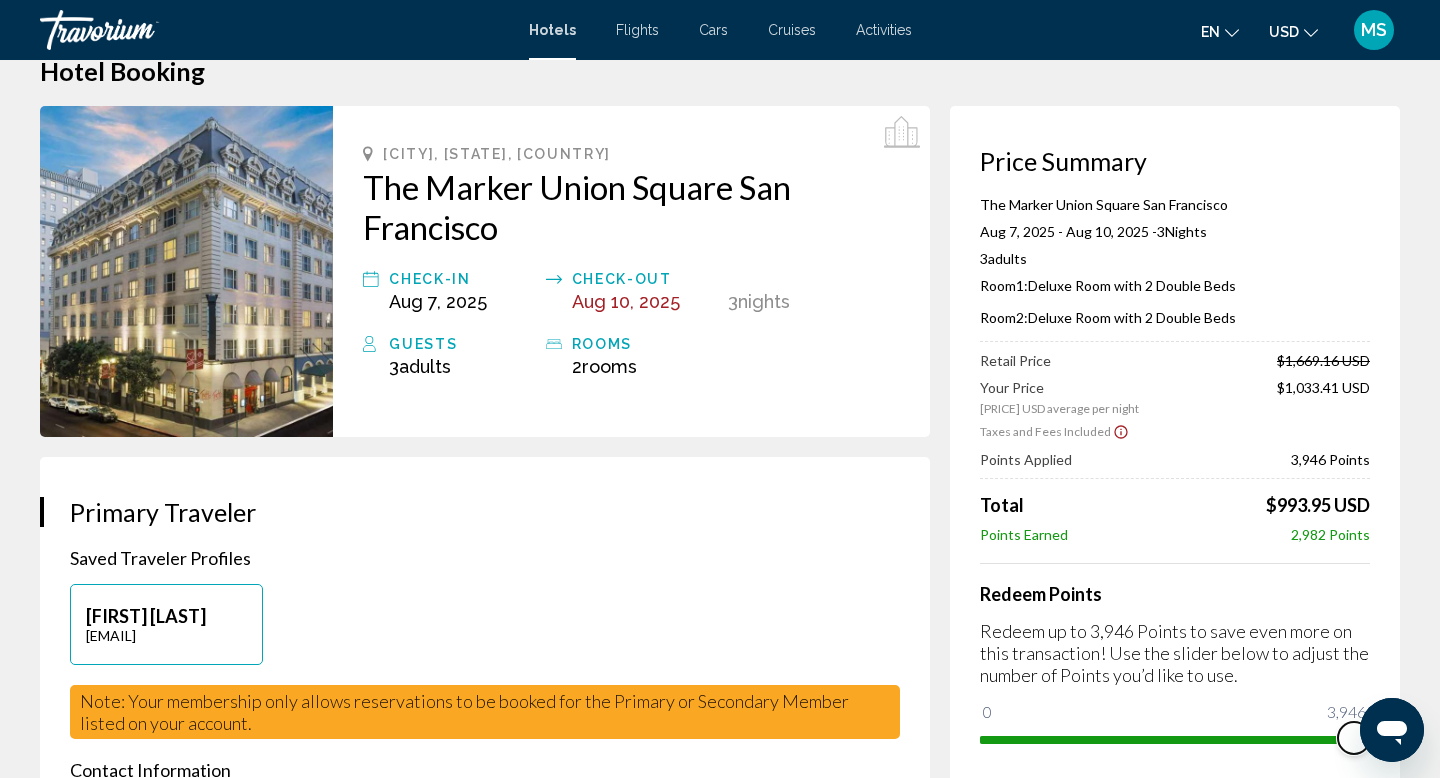 scroll, scrollTop: 0, scrollLeft: 0, axis: both 